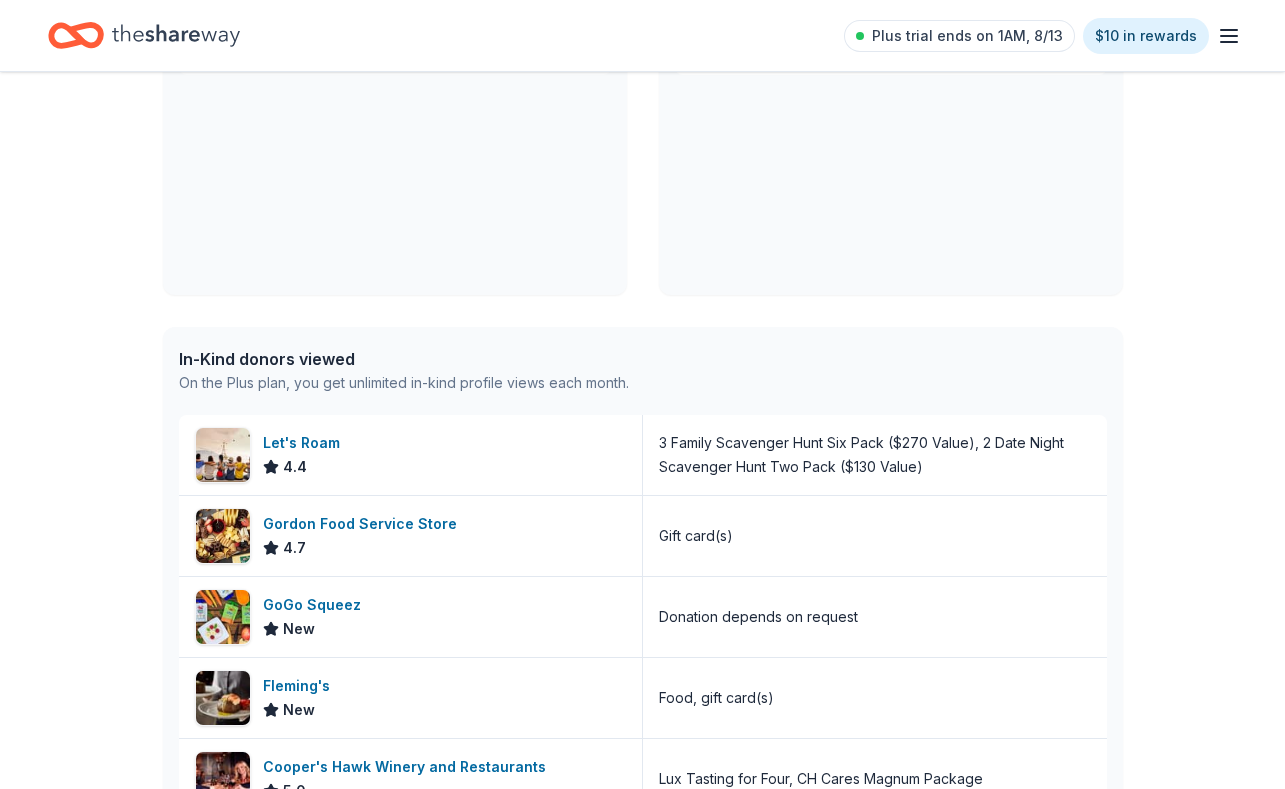 scroll, scrollTop: 286, scrollLeft: 0, axis: vertical 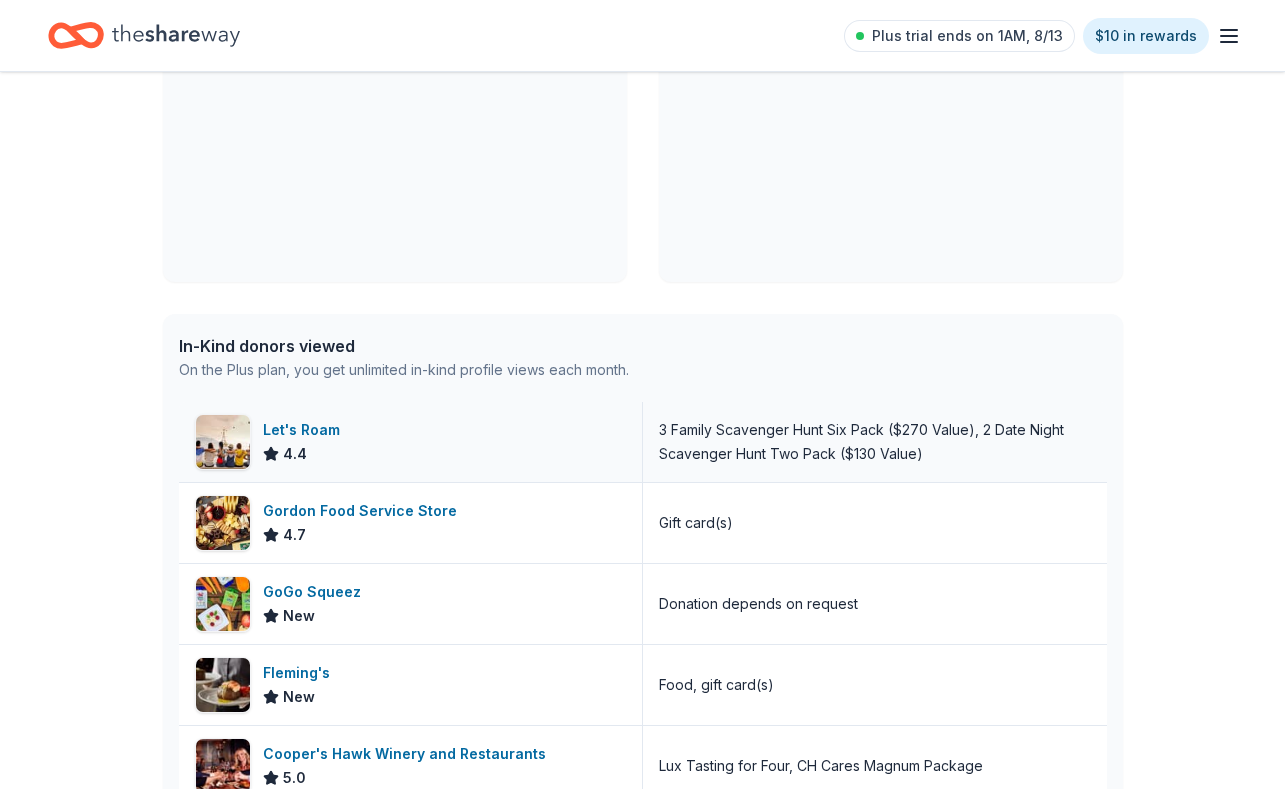 click on "Let's Roam" at bounding box center [305, 430] 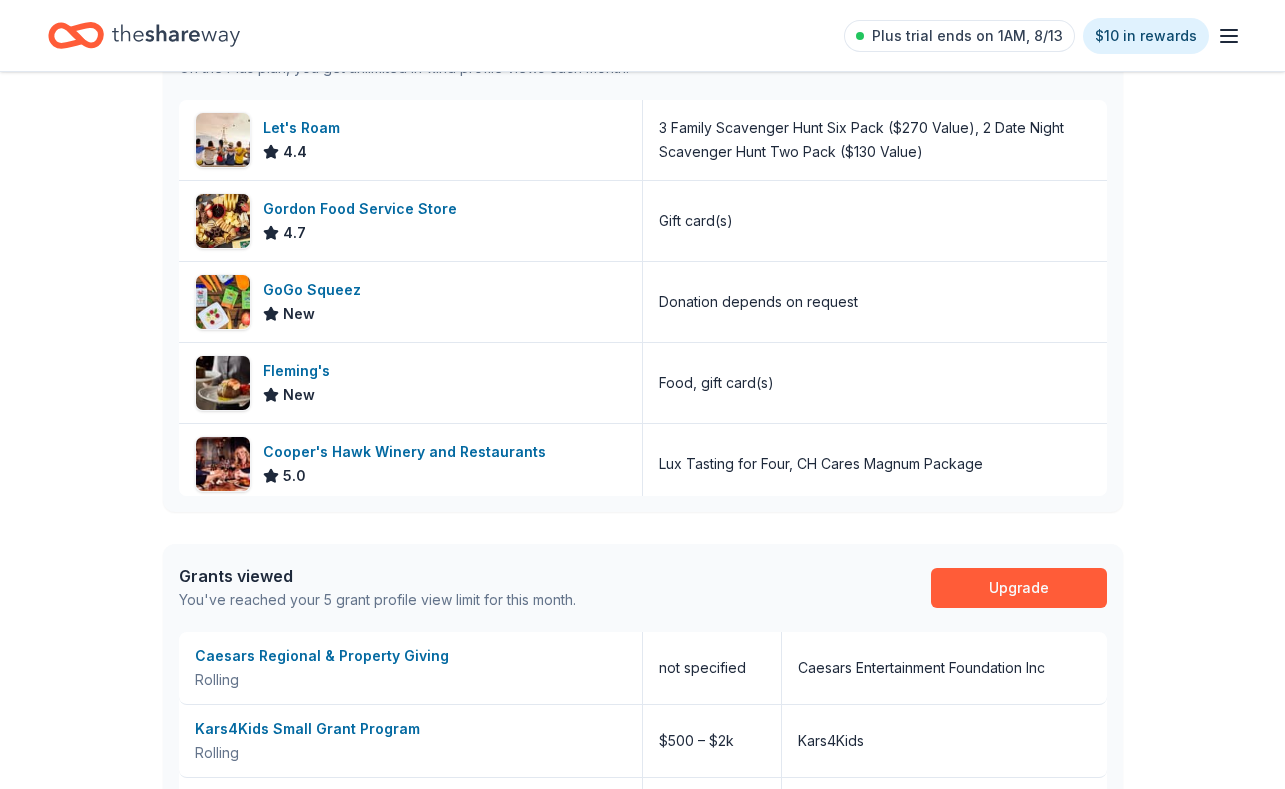 scroll, scrollTop: 600, scrollLeft: 0, axis: vertical 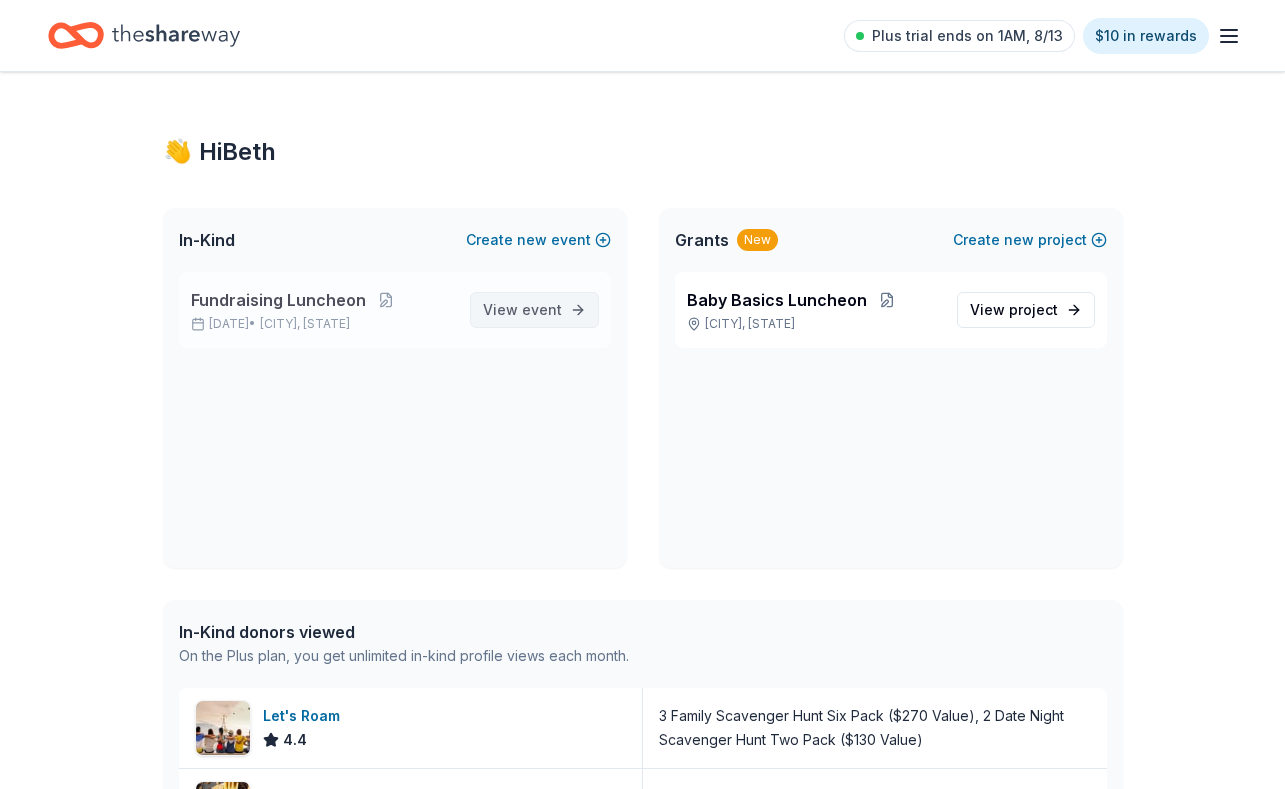 click on "View   event" at bounding box center [522, 310] 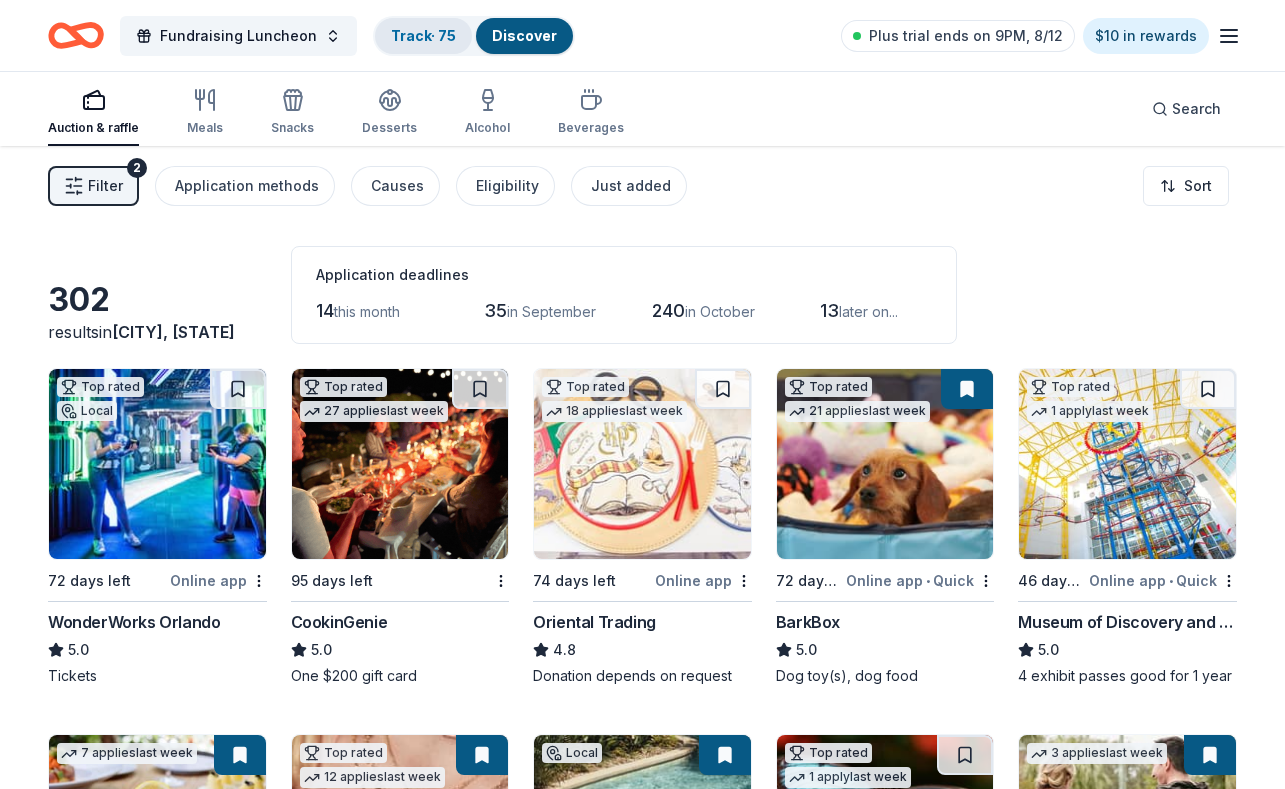 click on "Track  · 75" at bounding box center [423, 35] 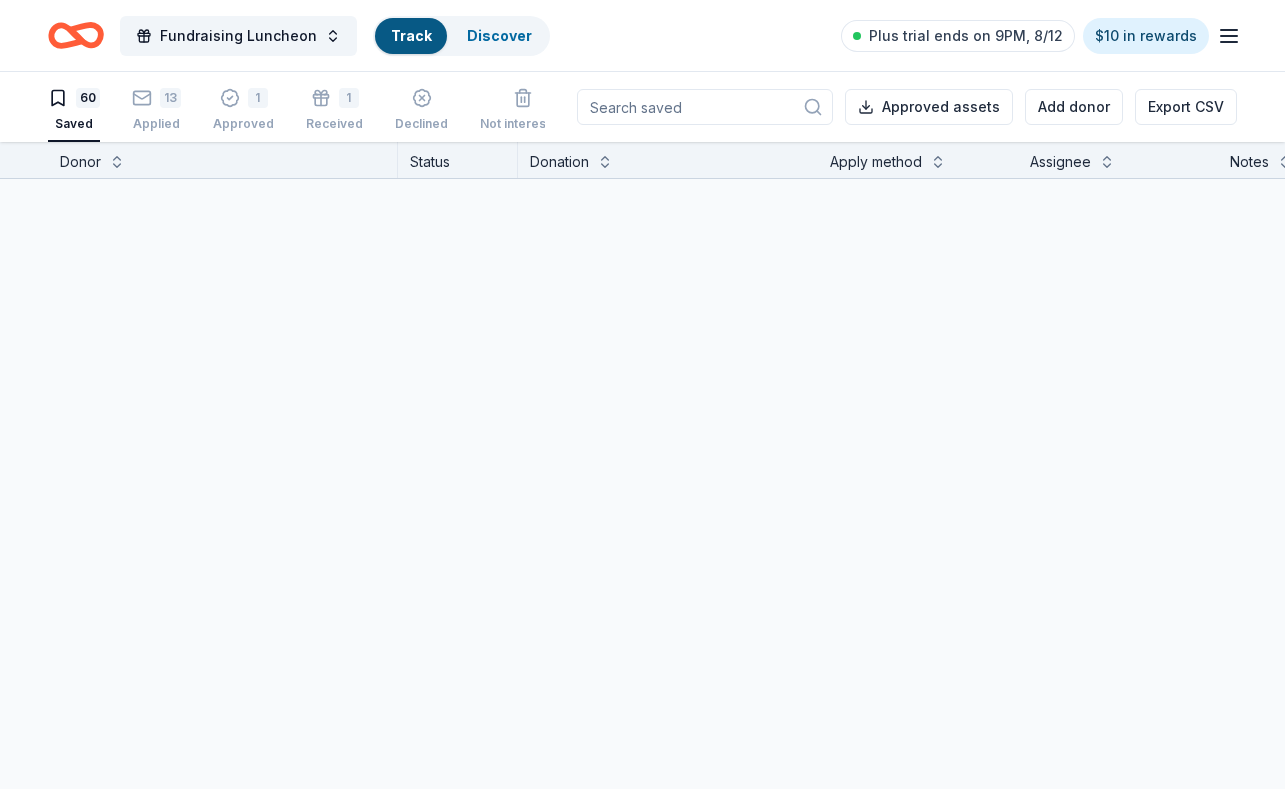 scroll, scrollTop: 1, scrollLeft: 0, axis: vertical 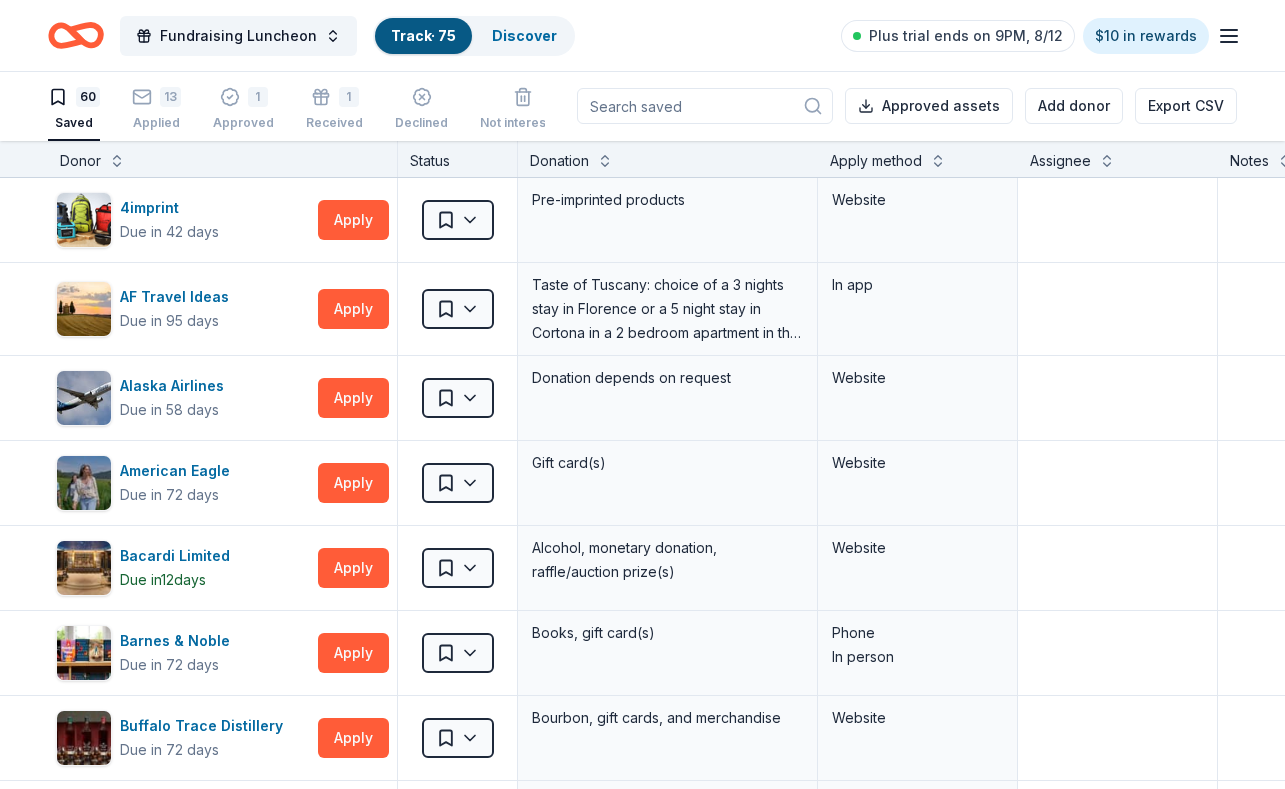 click 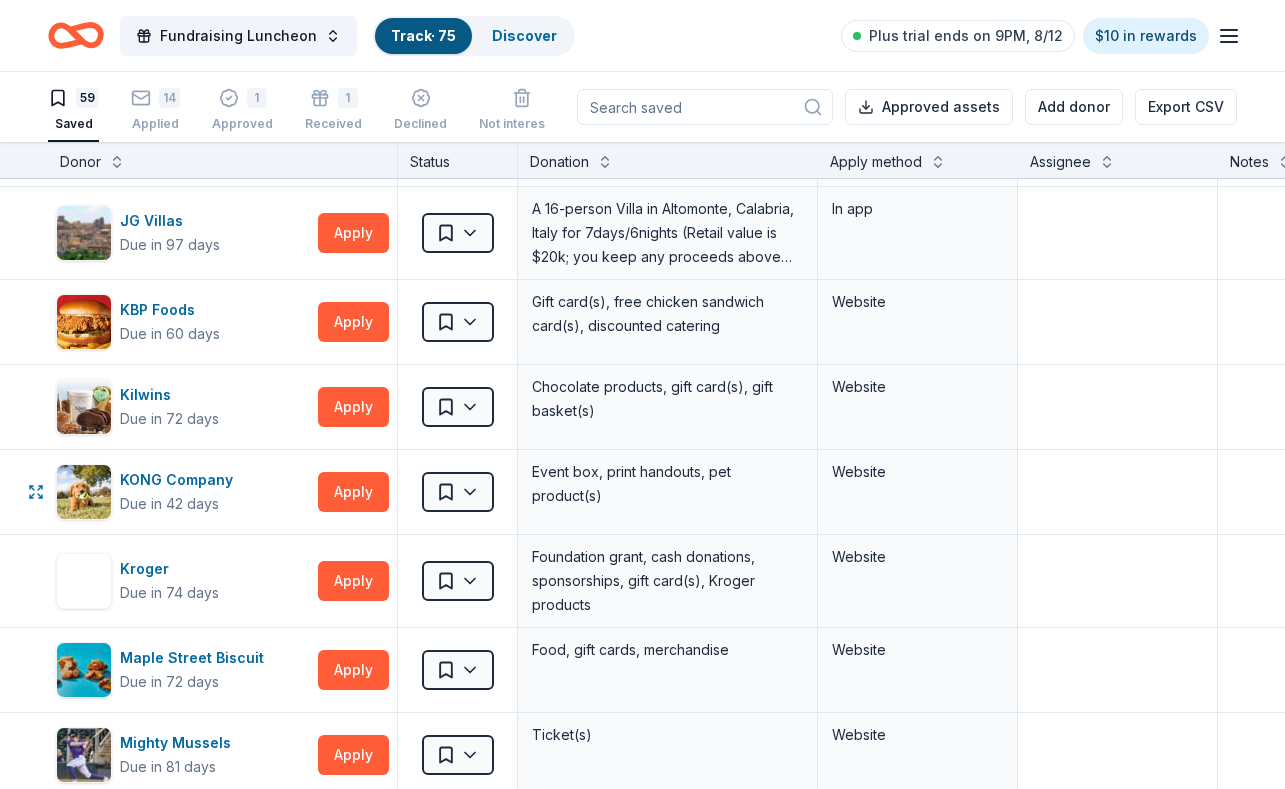 scroll, scrollTop: 1619, scrollLeft: 0, axis: vertical 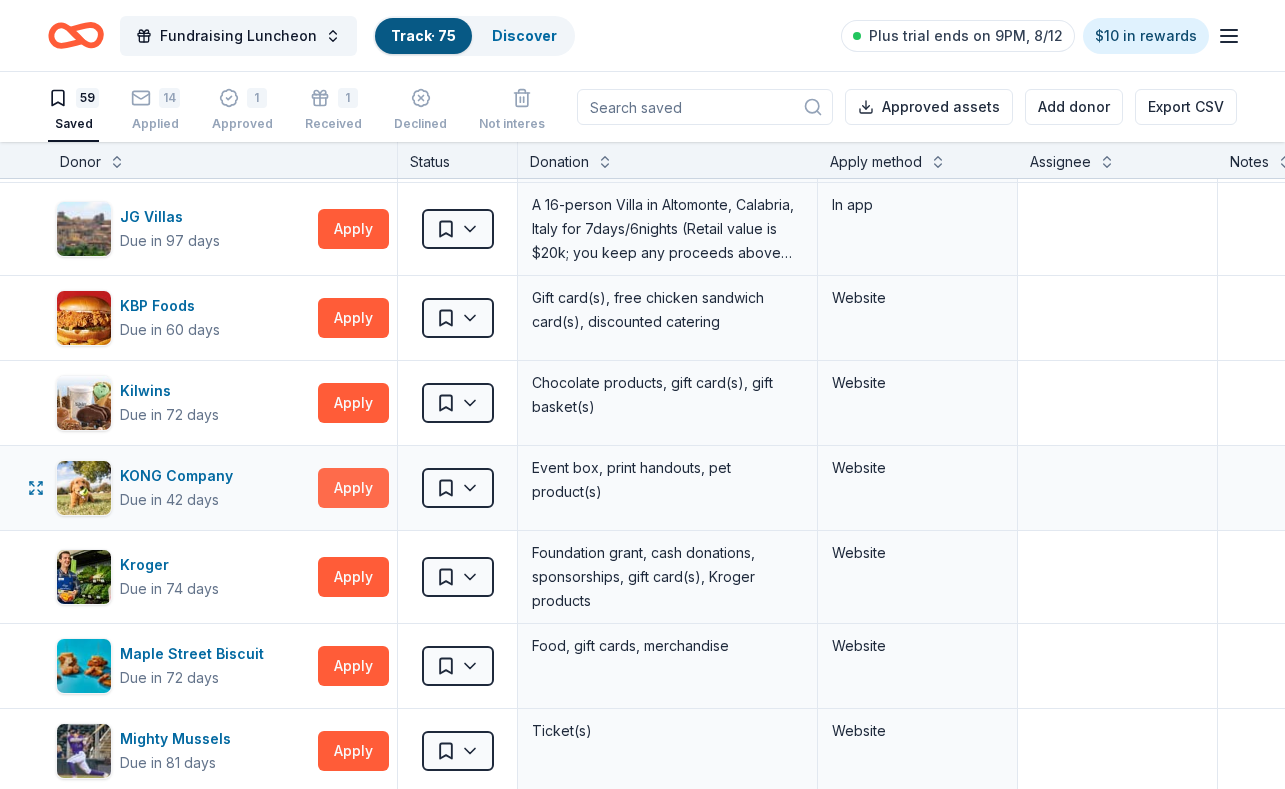 click on "Apply" at bounding box center [353, 488] 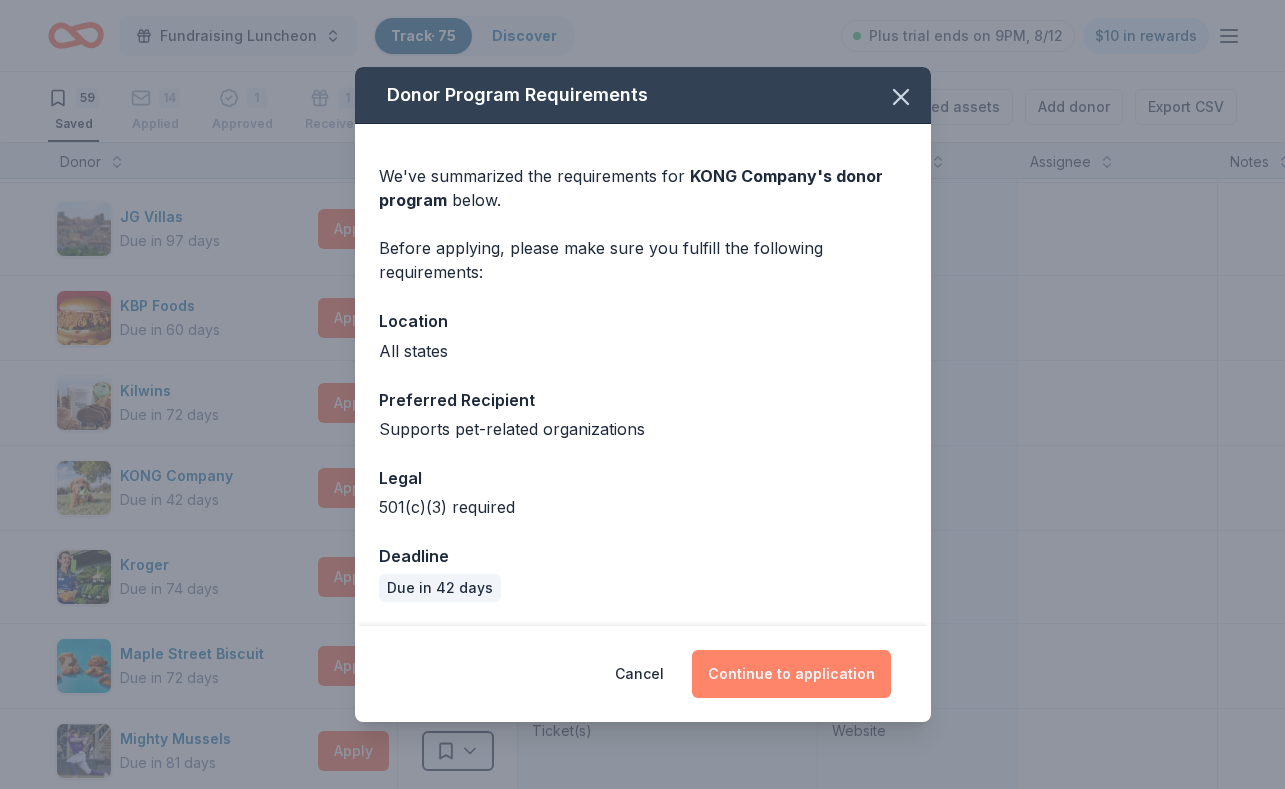 click on "Continue to application" at bounding box center (791, 674) 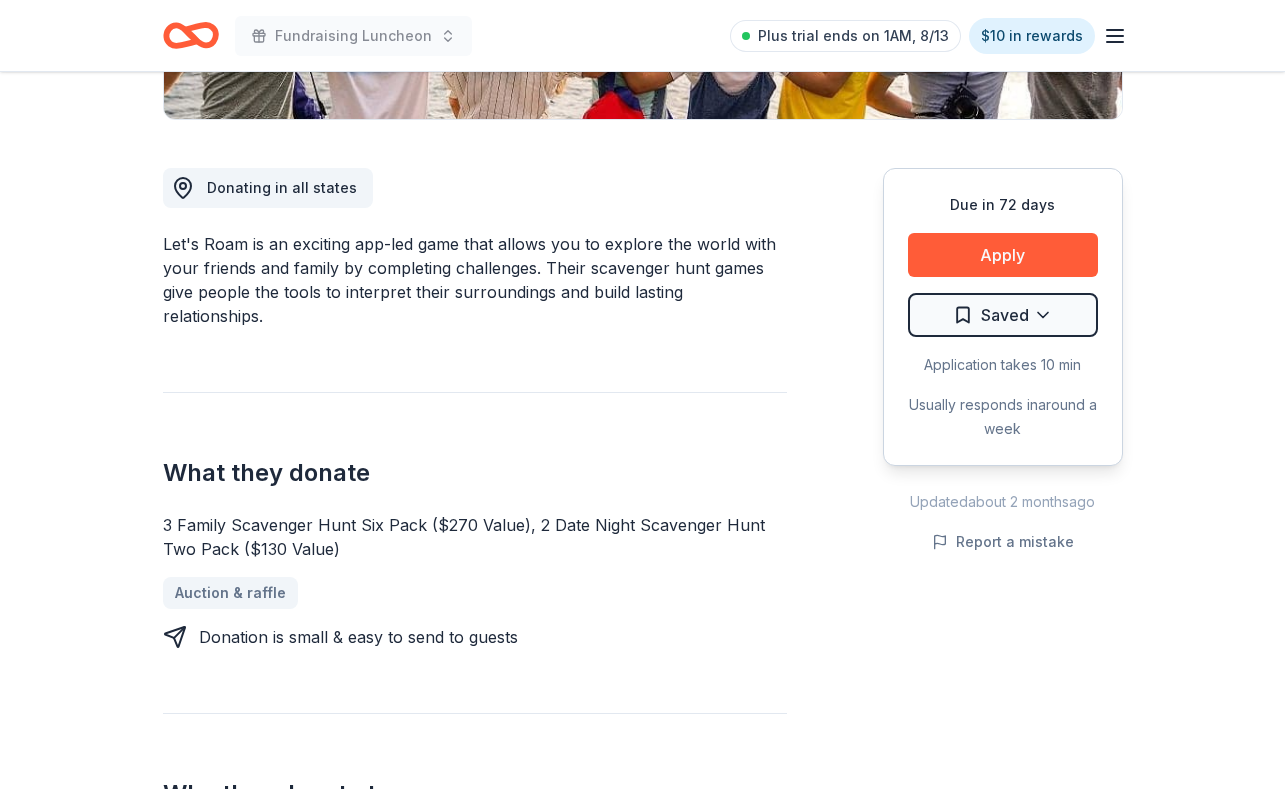 scroll, scrollTop: 489, scrollLeft: 0, axis: vertical 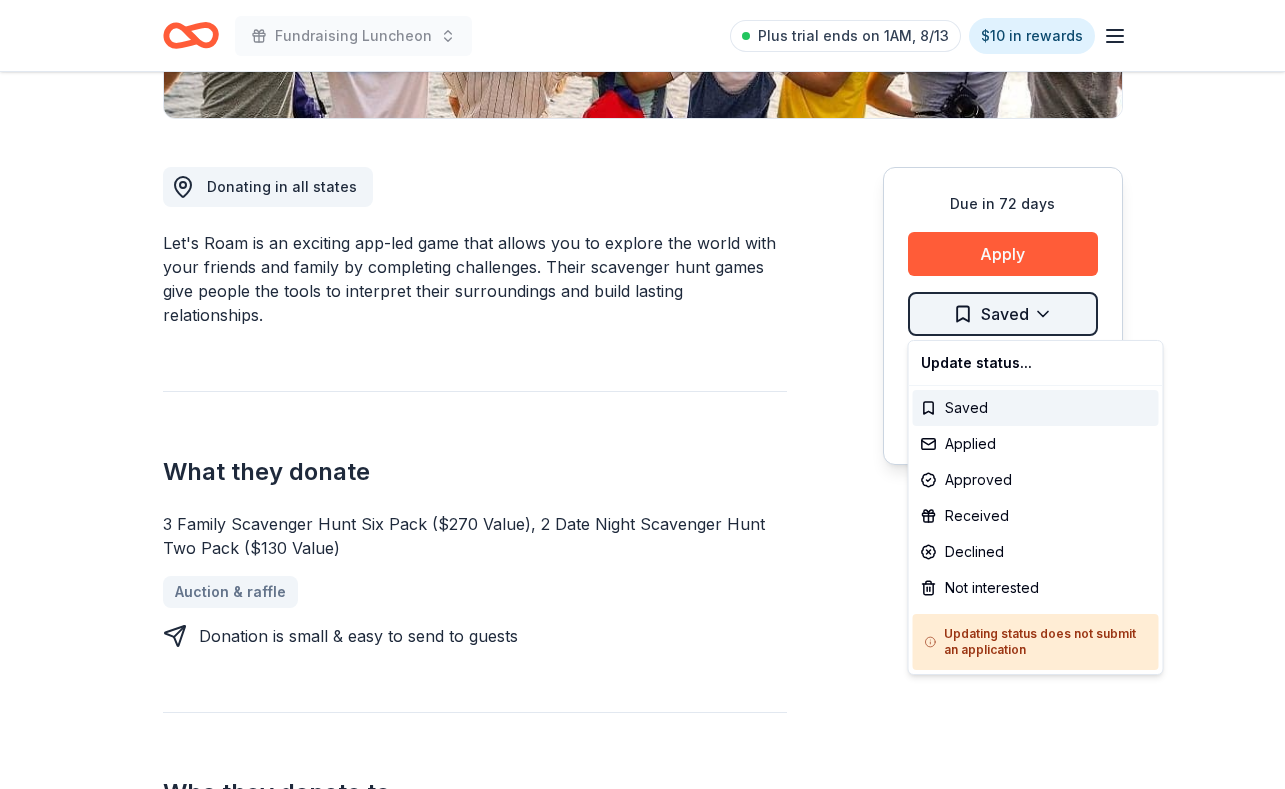 click on "[MONTH] [YEAR] trial ends on 1AM, 8/13 $10 in rewards Due in 72 days Share Let's Roam 4.4 • 32 reviews 2 applies last week approval rate Share Donating in all states Let's Roam is an exciting app-led game that allows you to explore the world with your friends and family by completing challenges. Their scavenger hunt games give people the tools to interpret their surroundings and build lasting relationships. What they donate 3 Family Scavenger Hunt Six Pack ($270 Value), 2 Date Night Scavenger Hunt Two Pack ($130 Value) Auction & raffle Donation is small & easy to send to guests Who they donate to Let's Roam hasn't listed any preferences or eligibility criteria. approval rate 20% approved 30% declined 50% no response Upgrade to Pro to view approval rates and average donation values Due in 72 days Apply Saved Application takes 10 min Usually responds in around a week Updated about 2 months ago Report a mistake 4.4 • 32 reviews See all 32 reviews Community Cat Angels [MONTH] [YEAR] 32" at bounding box center (642, -95) 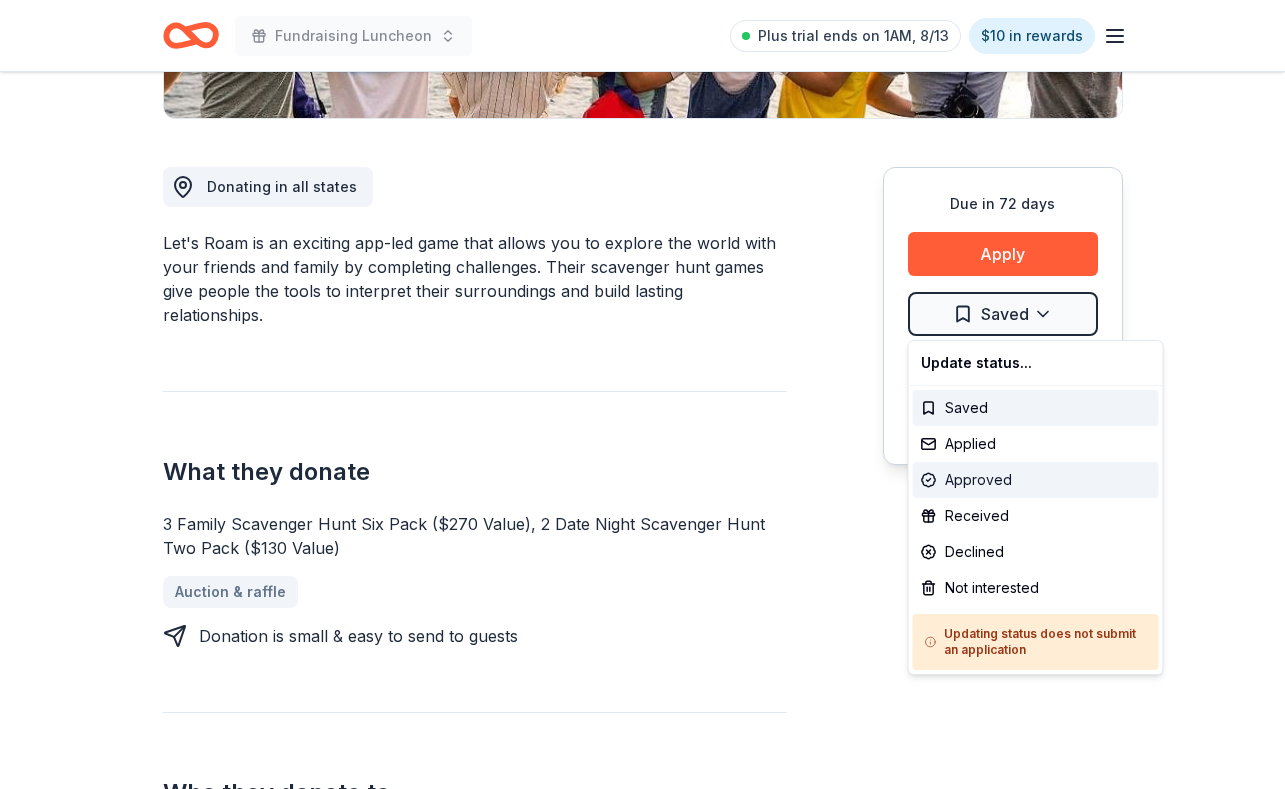 click on "Approved" at bounding box center (1036, 480) 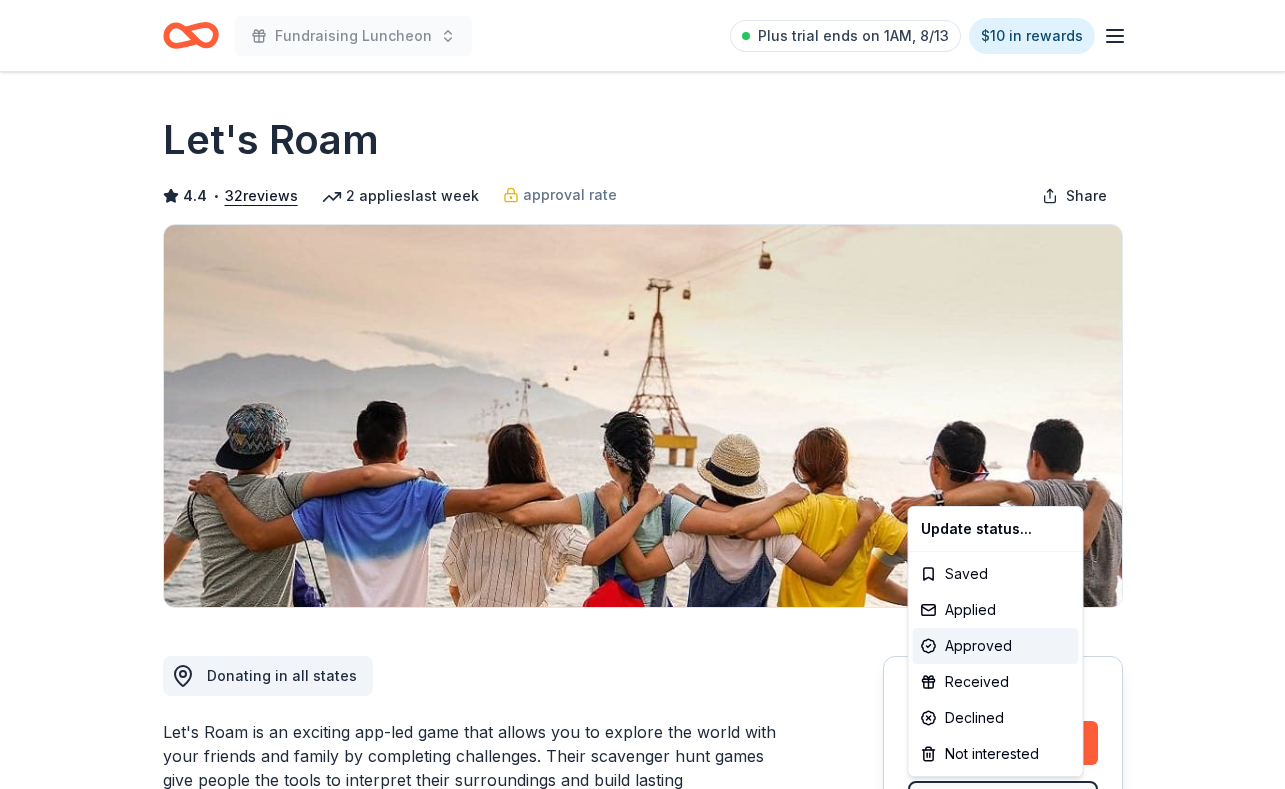 scroll, scrollTop: 0, scrollLeft: 0, axis: both 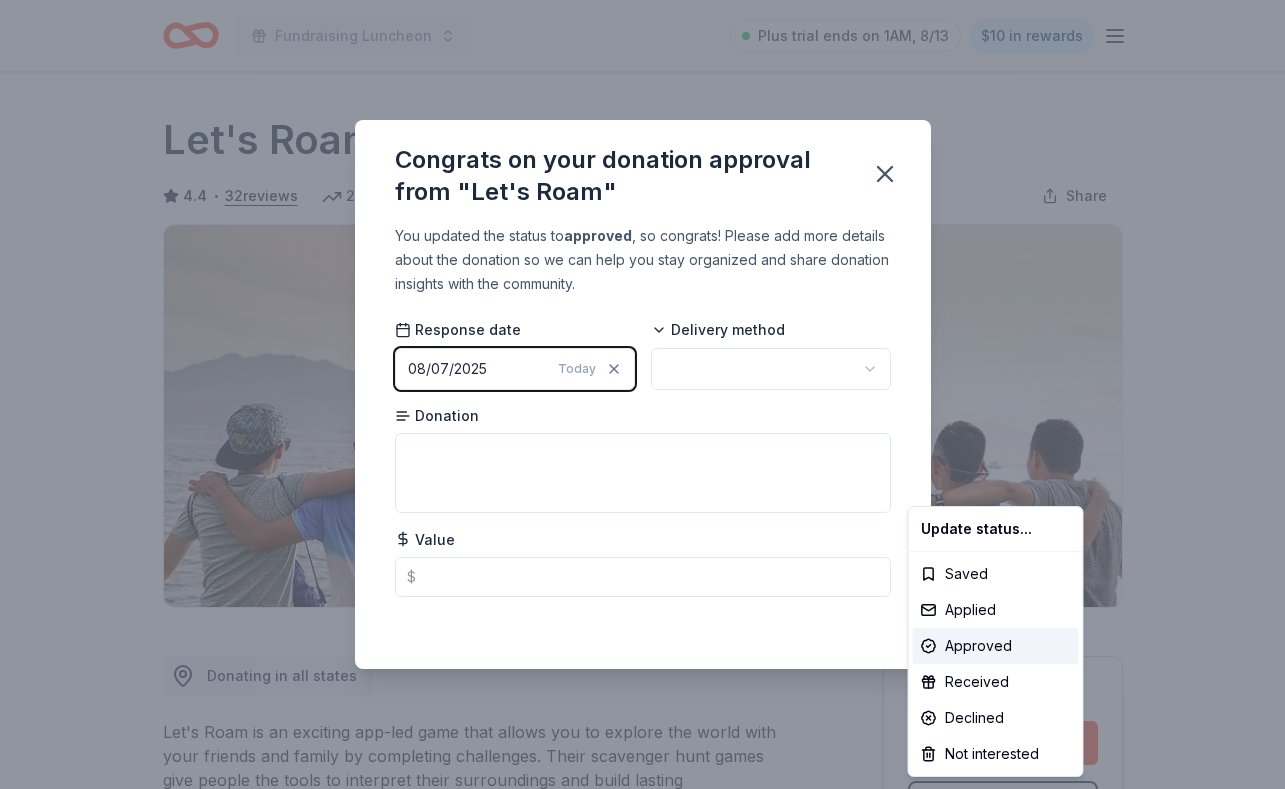 click on "[MONTH] [YEAR] trial ends on 1AM, 8/13 $10 in rewards Due in 72 days Share Let's Roam 4.4 • 32 reviews 2 applies last week approval rate Share Donating in all states Let's Roam is an exciting app-led game that allows you to explore the world with your friends and family by completing challenges. Their scavenger hunt games give people the tools to interpret their surroundings and build lasting relationships. What they donate 3 Family Scavenger Hunt Six Pack ($270 Value), 2 Date Night Scavenger Hunt Two Pack ($130 Value) Auction & raffle Donation is small & easy to send to guests Who they donate to Let's Roam hasn't listed any preferences or eligibility criteria. approval rate 20% approved 30% declined 50% no response Upgrade to Pro to view approval rates and average donation values Due in 72 days Apply Approved Application takes 10 min Usually responds in around a week Updated about 2 months ago Report a mistake 4.4 • 32 reviews See all 32 reviews Community Cat Angels [MONTH] [YEAR] 32" at bounding box center (642, 394) 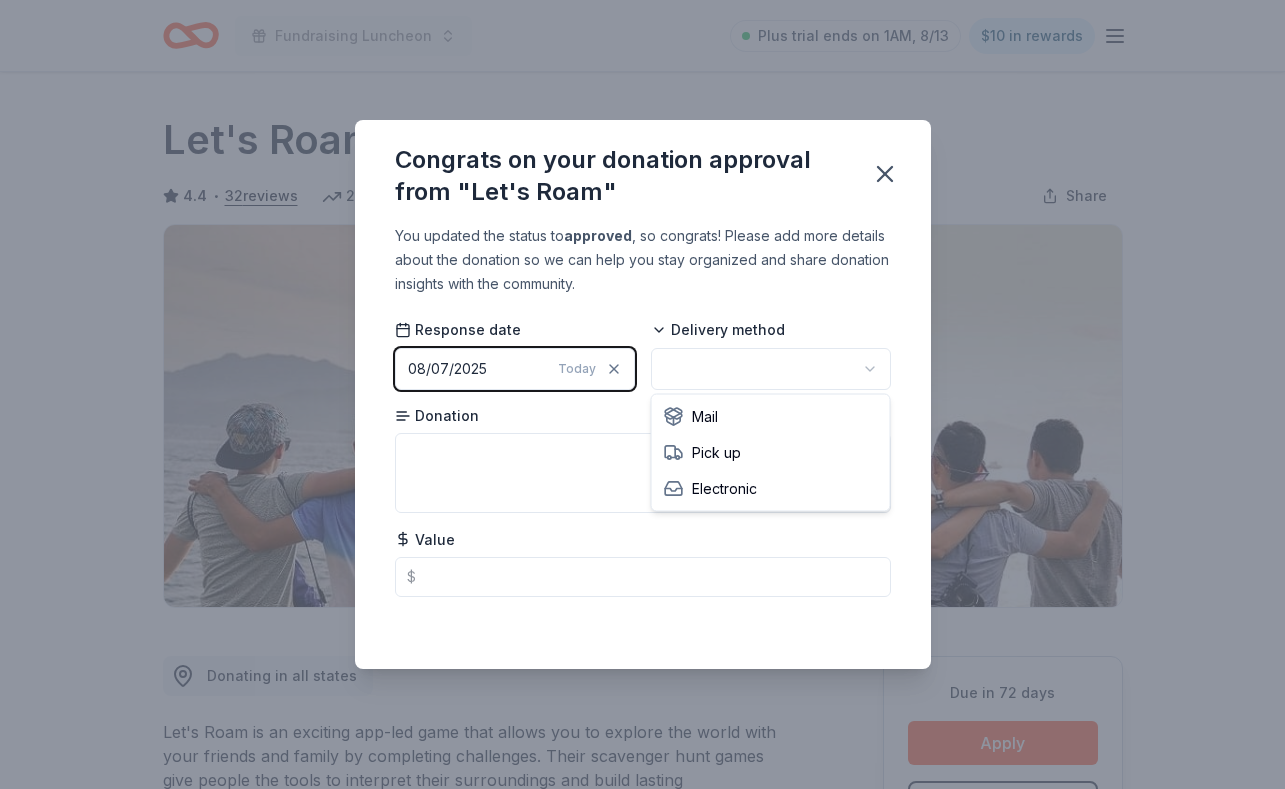 scroll, scrollTop: 0, scrollLeft: 0, axis: both 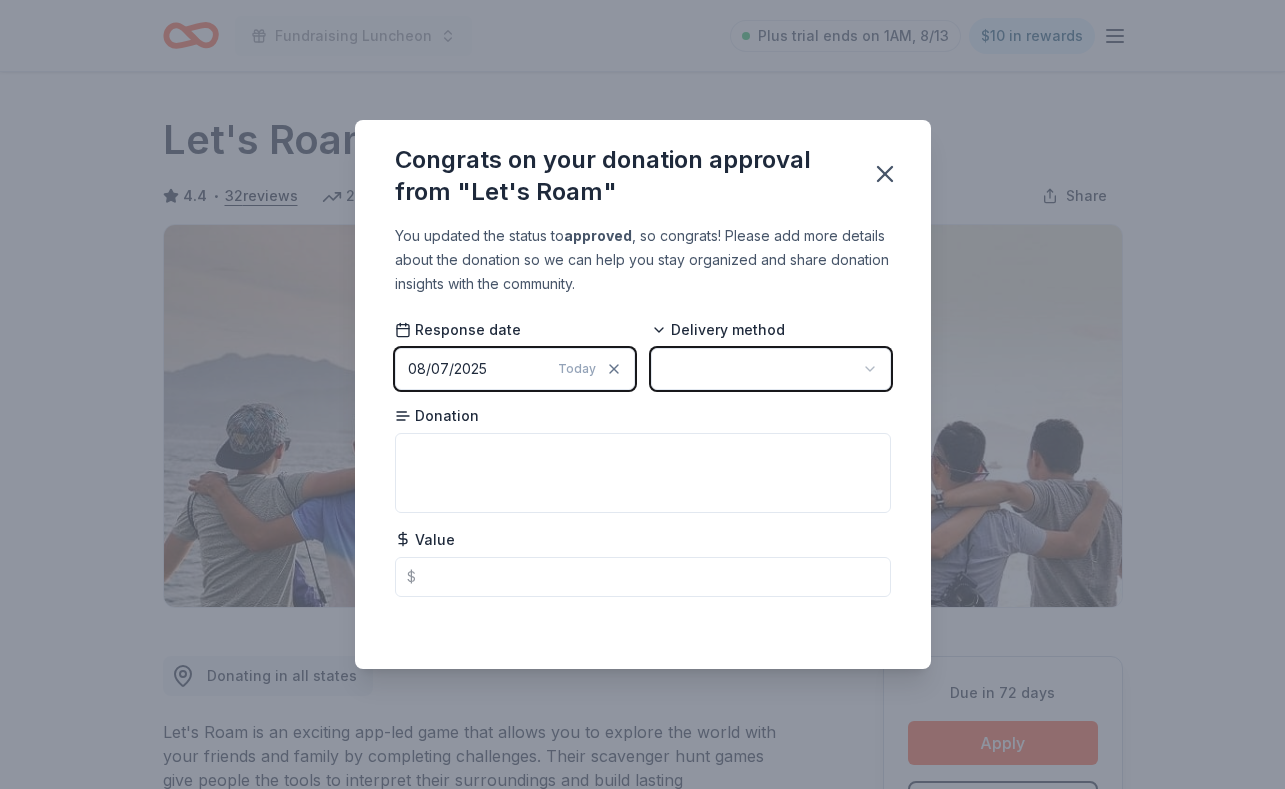 click on "[MONTH] [YEAR] trial ends on 1AM, 8/13 $10 in rewards Due in 72 days Share Let's Roam 4.4 • 32 reviews 2 applies last week approval rate Share Donating in all states Let's Roam is an exciting app-led game that allows you to explore the world with your friends and family by completing challenges. Their scavenger hunt games give people the tools to interpret their surroundings and build lasting relationships. What they donate 3 Family Scavenger Hunt Six Pack ($270 Value), 2 Date Night Scavenger Hunt Two Pack ($130 Value) Auction & raffle Donation is small & easy to send to guests Who they donate to Let's Roam hasn't listed any preferences or eligibility criteria. approval rate 20% approved 30% declined 50% no response Upgrade to Pro to view approval rates and average donation values Due in 72 days Apply Approved Application takes 10 min Usually responds in around a week Updated about 2 months ago Report a mistake 4.4 • 32 reviews See all 32 reviews Community Cat Angels [MONTH] [YEAR] 32" at bounding box center [642, 394] 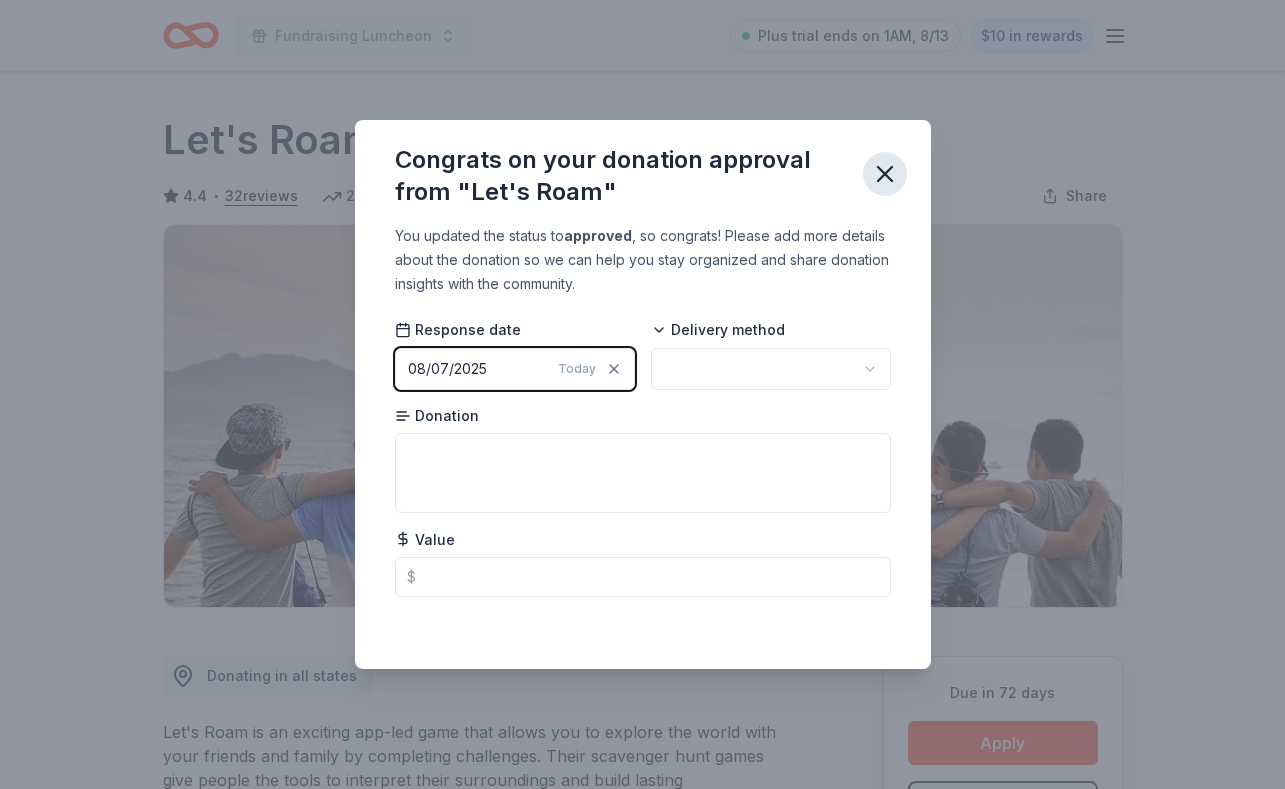 click 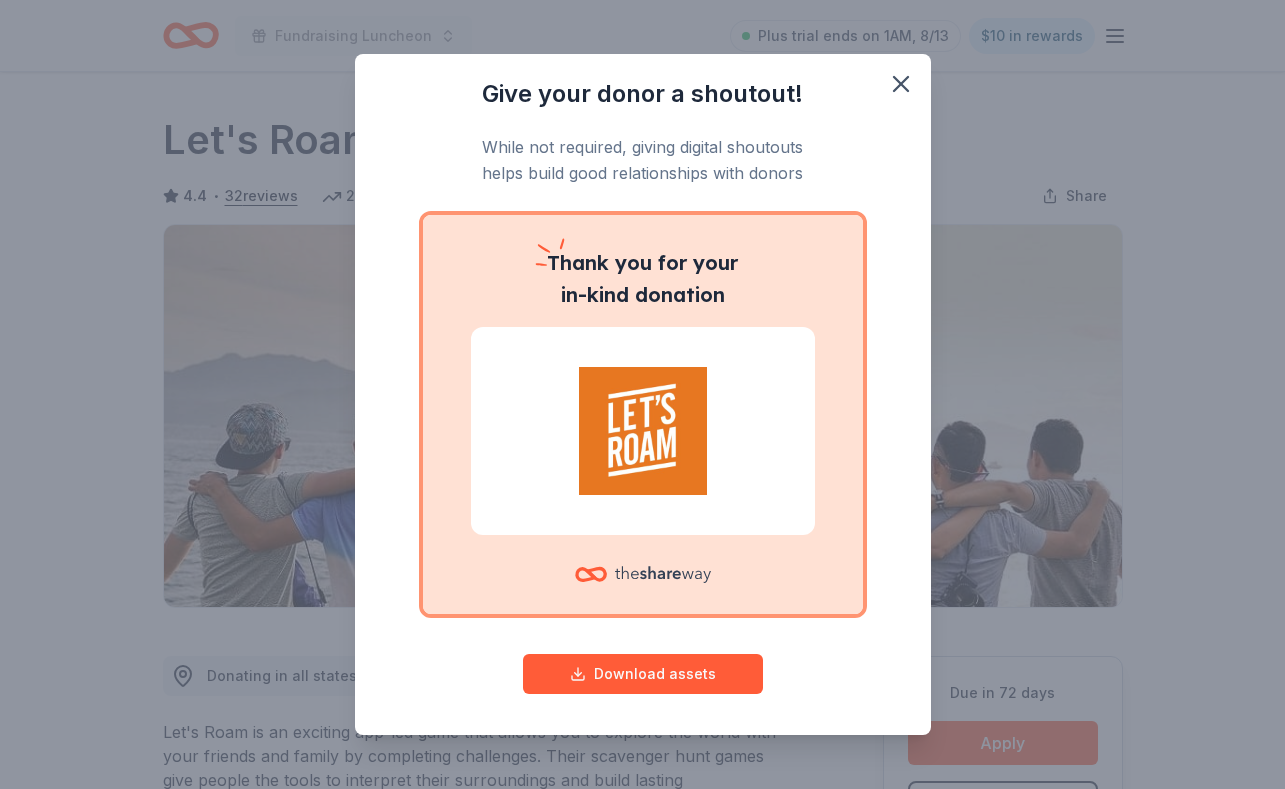scroll, scrollTop: 2, scrollLeft: 0, axis: vertical 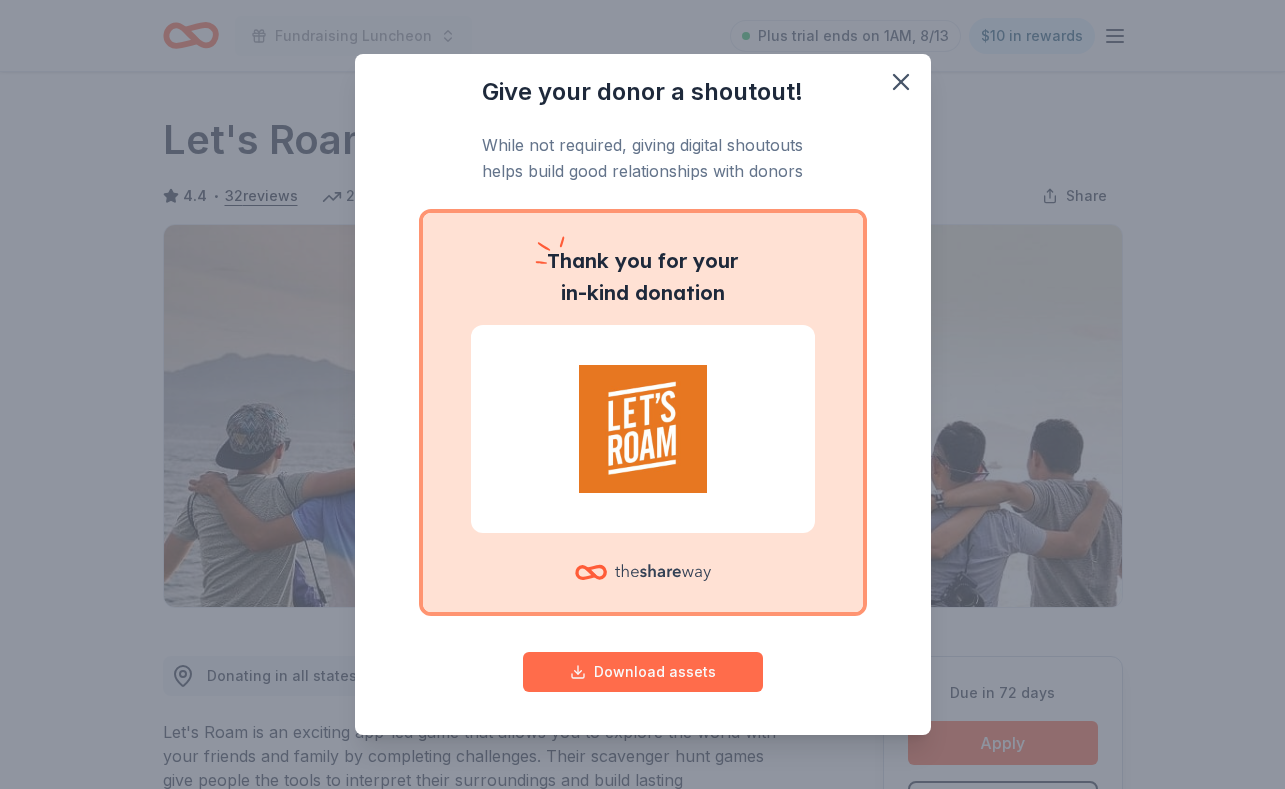 click on "Download assets" at bounding box center (643, 672) 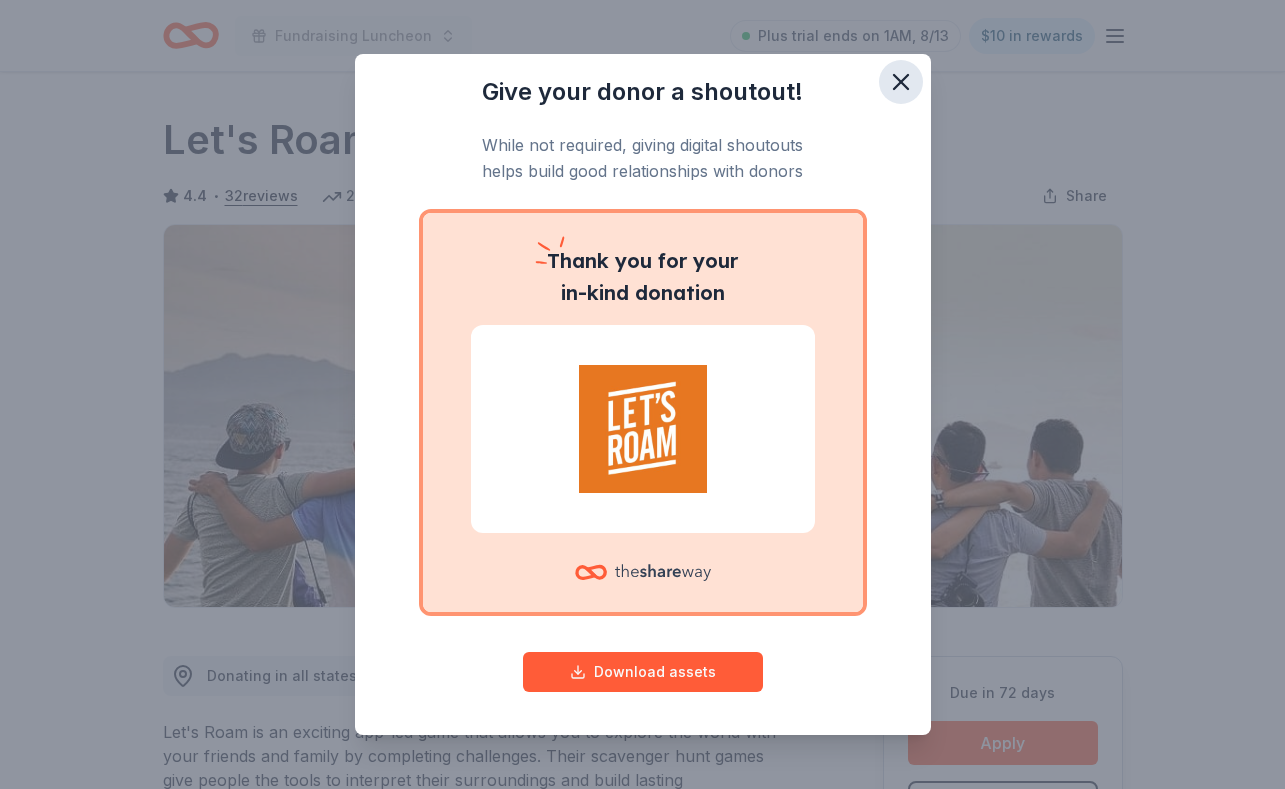 click 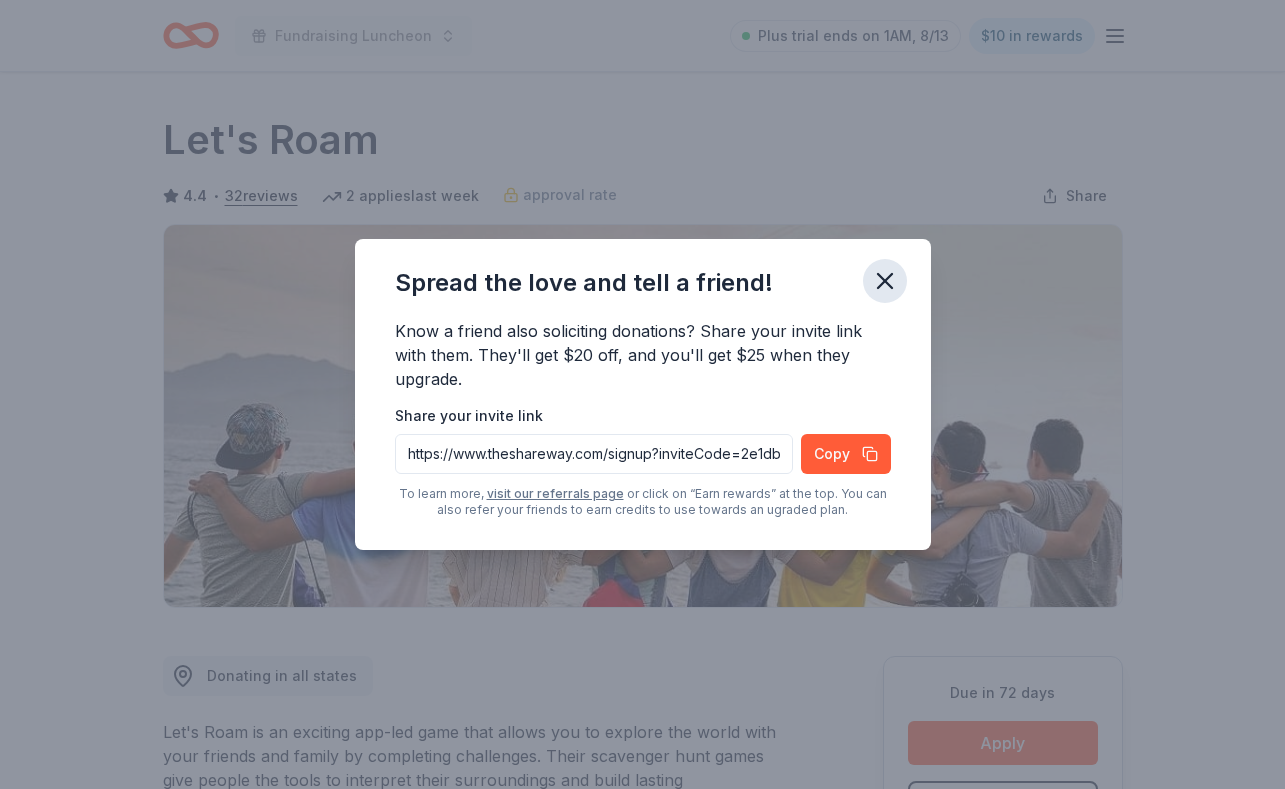 click 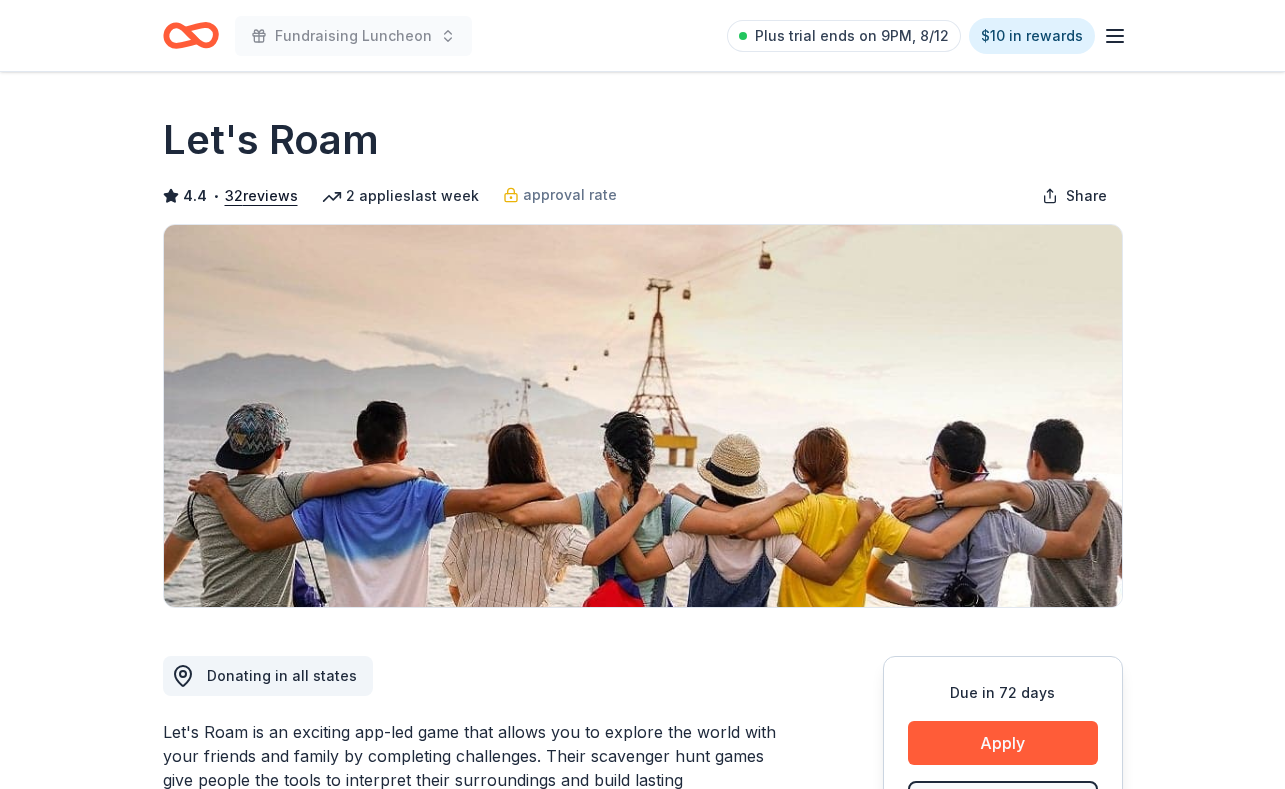scroll, scrollTop: 3, scrollLeft: 0, axis: vertical 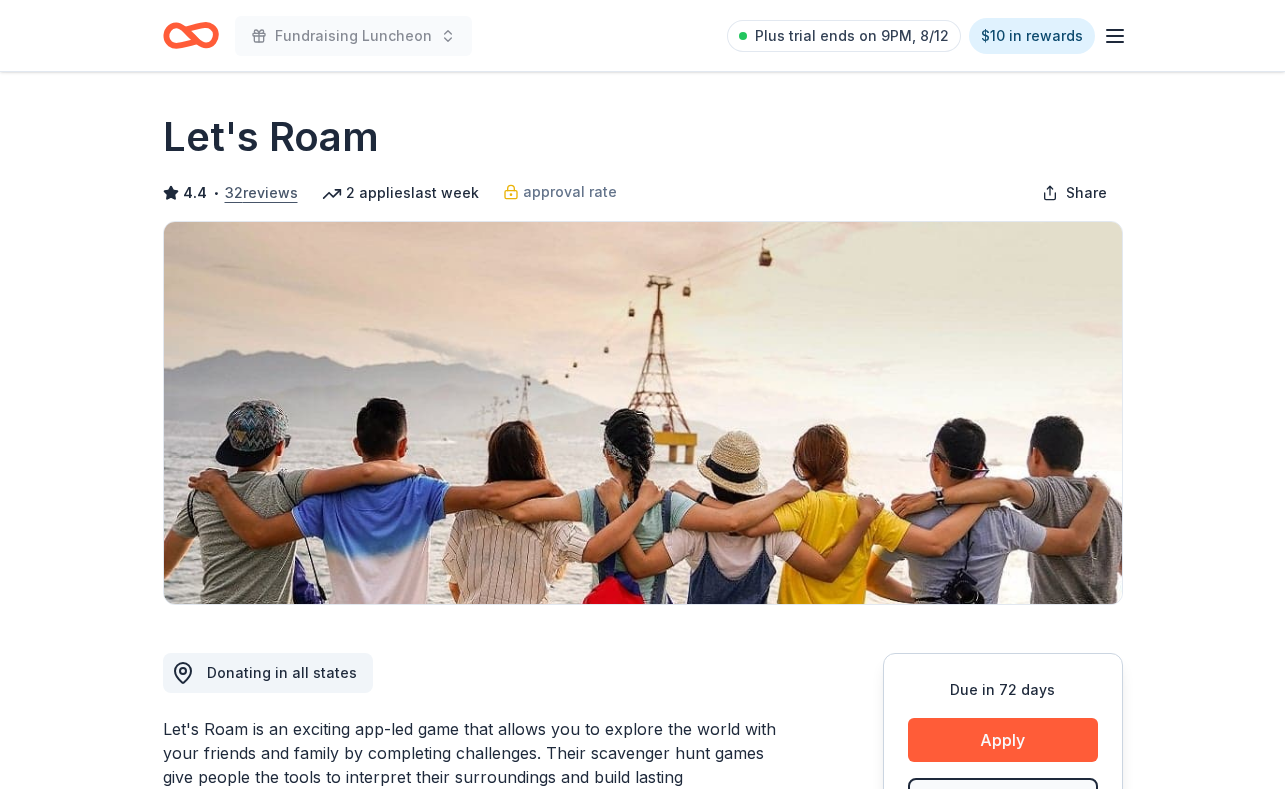 click on "32 reviews" at bounding box center (261, 193) 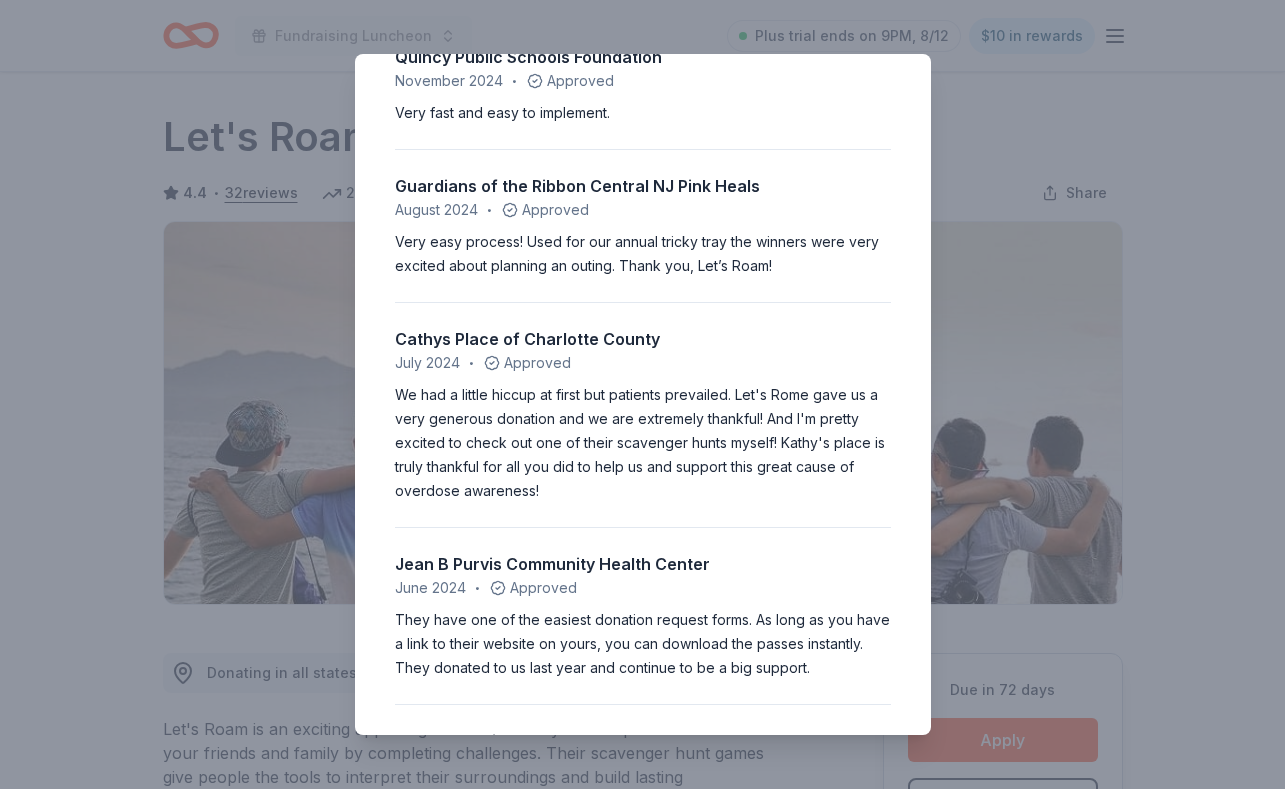 scroll, scrollTop: 0, scrollLeft: 0, axis: both 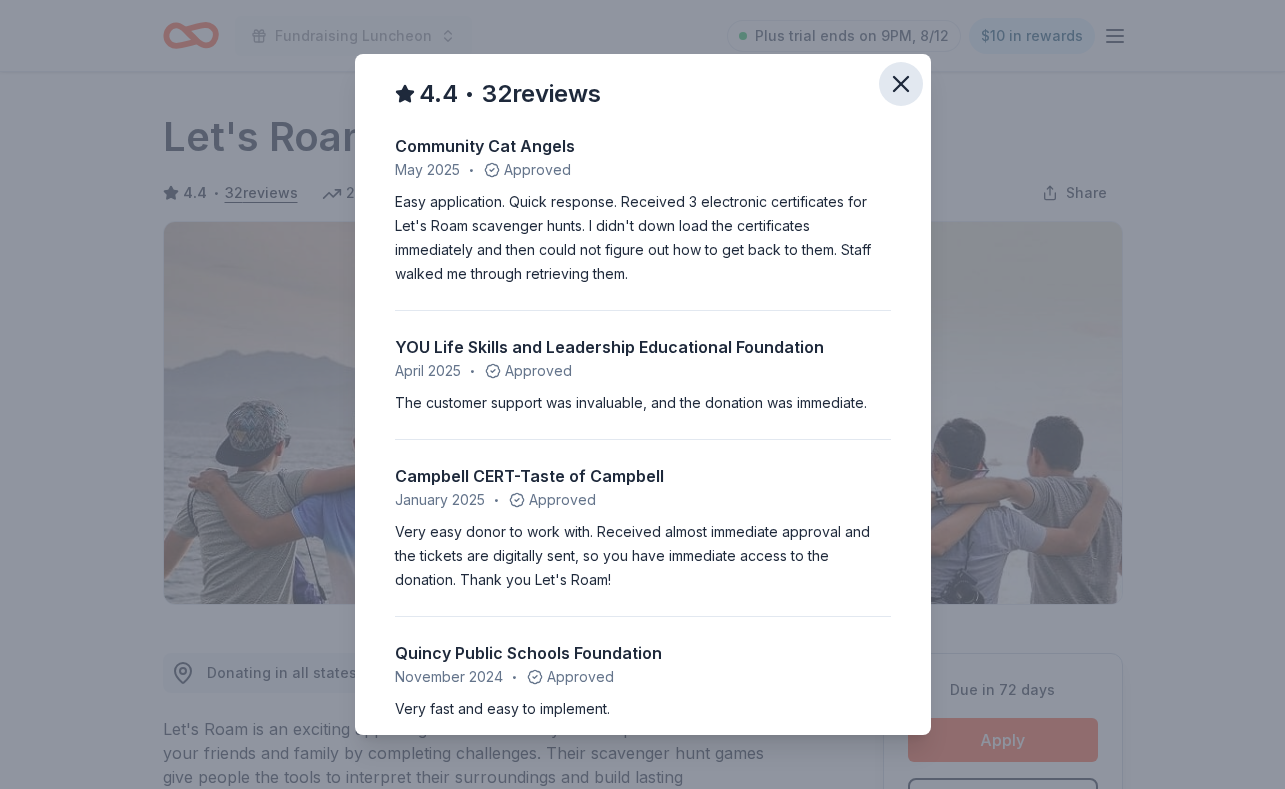 click 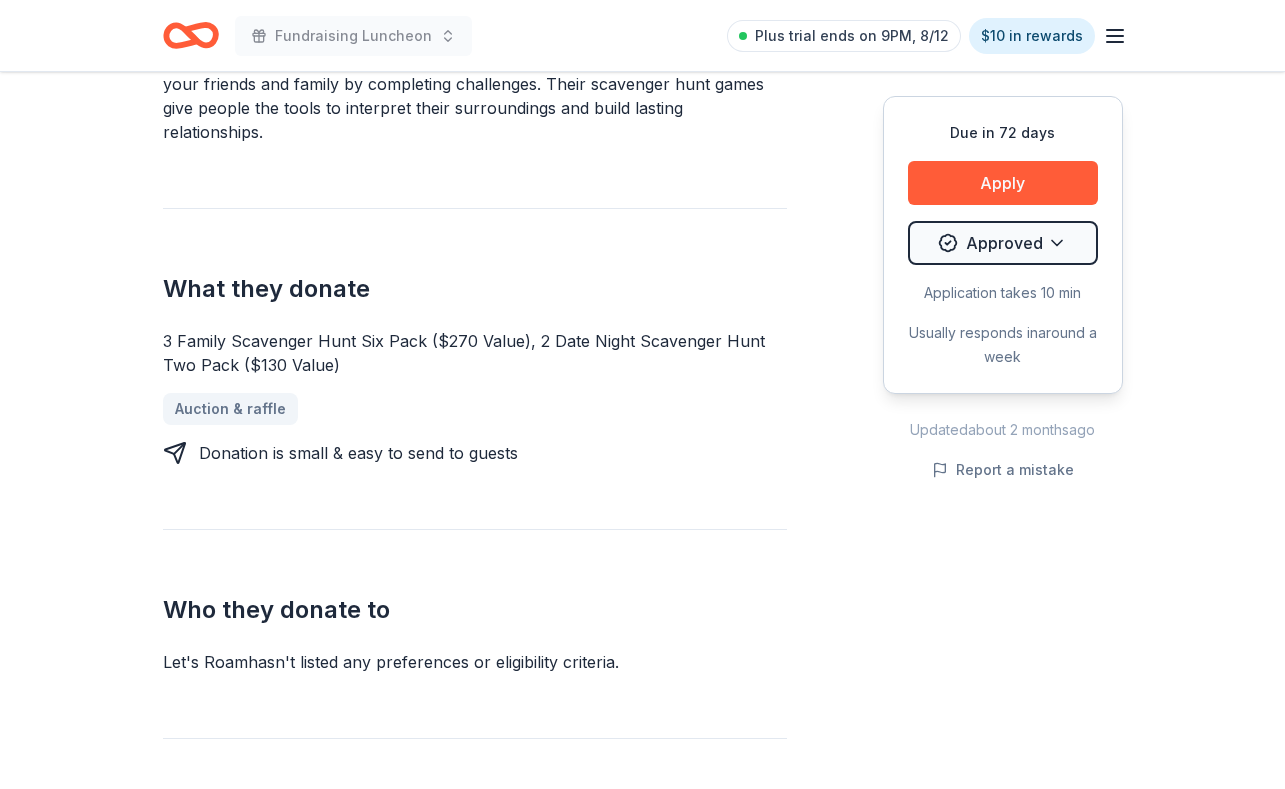 scroll, scrollTop: 634, scrollLeft: 0, axis: vertical 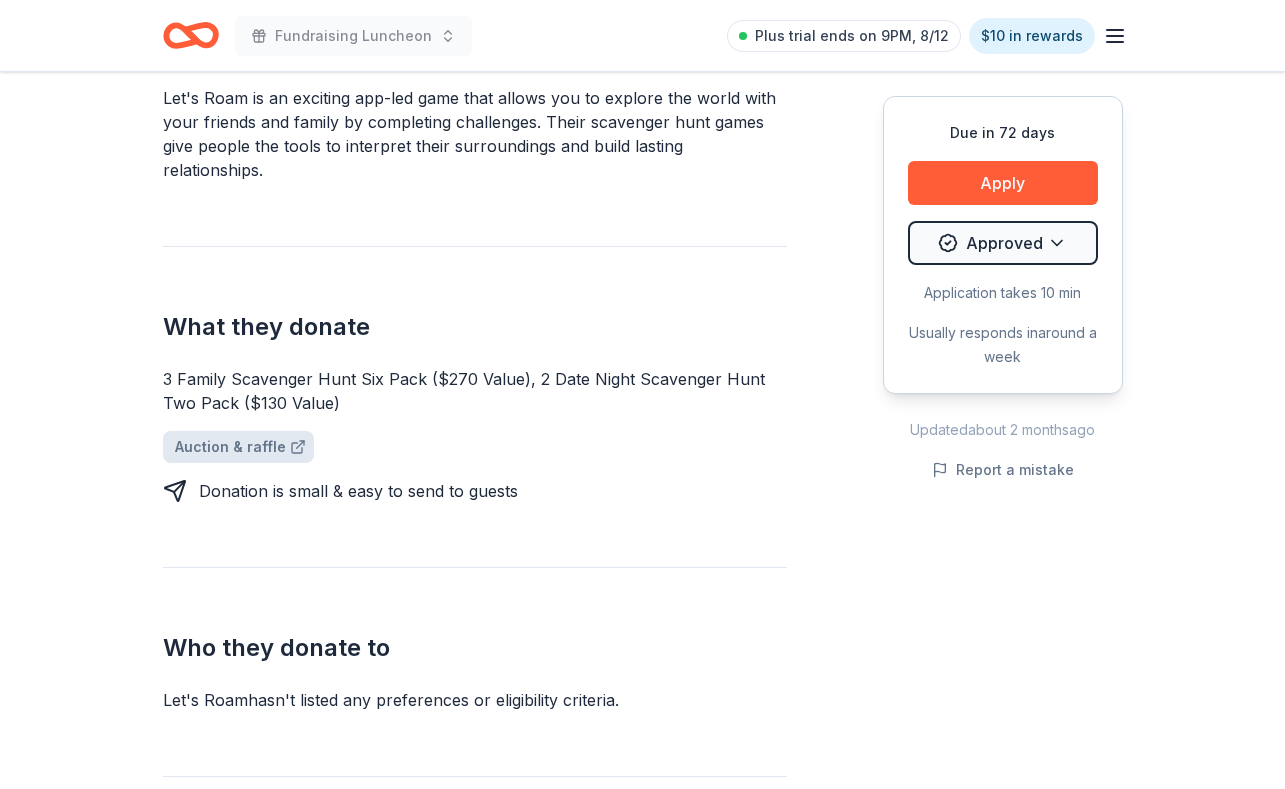 click on "Auction & raffle" at bounding box center [238, 447] 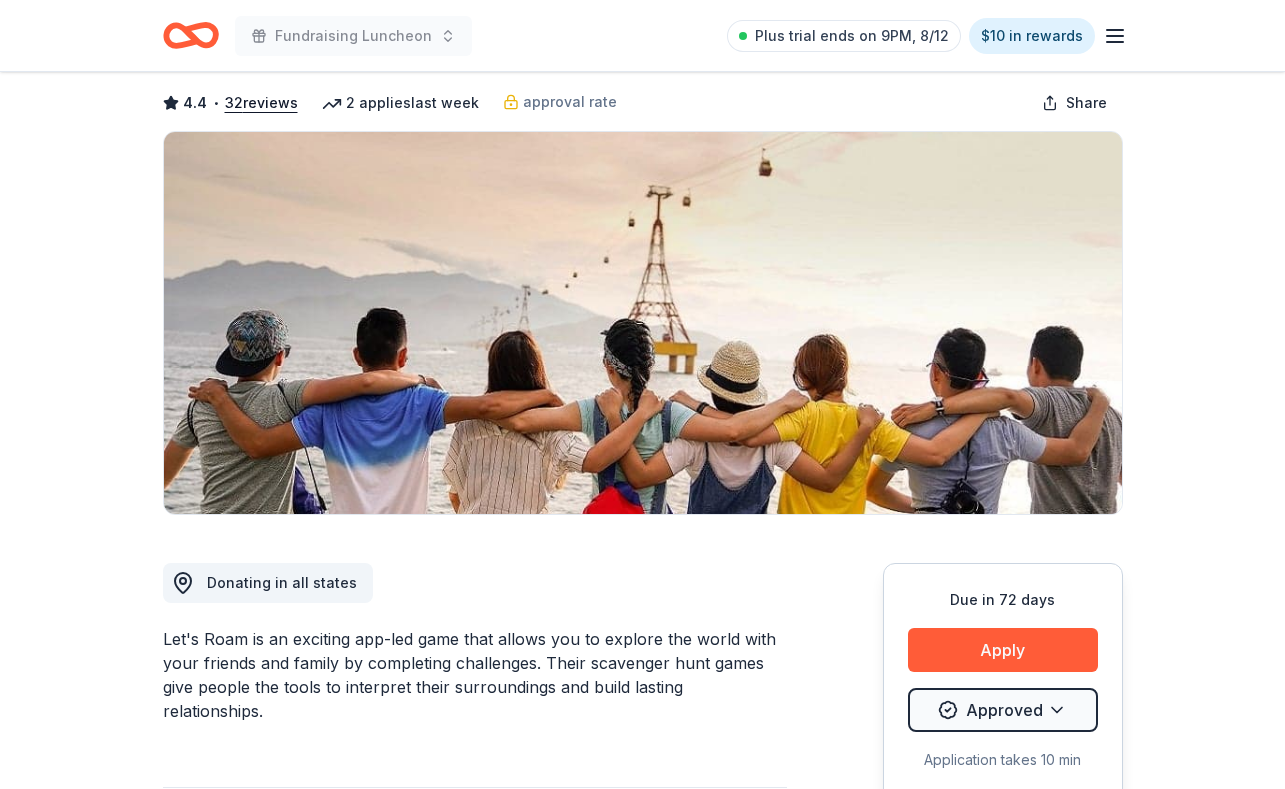 scroll, scrollTop: 71, scrollLeft: 0, axis: vertical 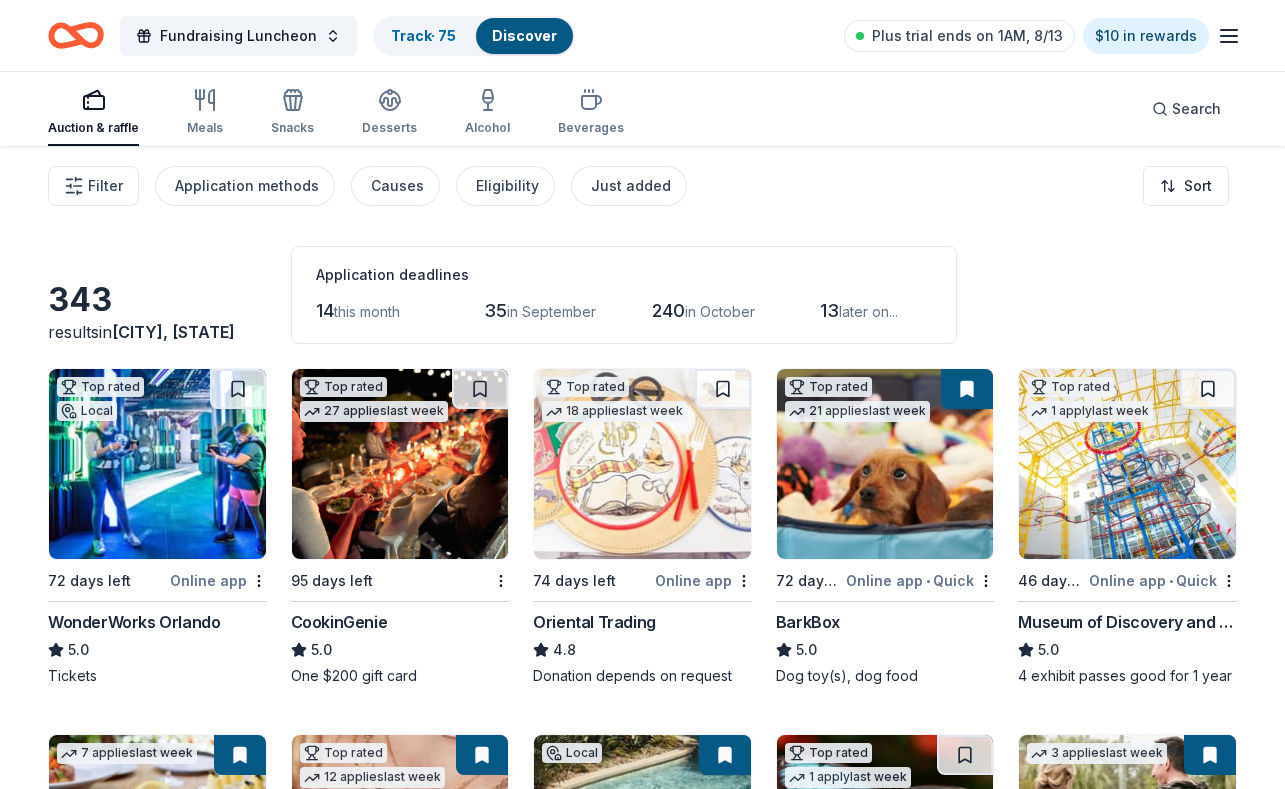 click on "Discover" at bounding box center (524, 35) 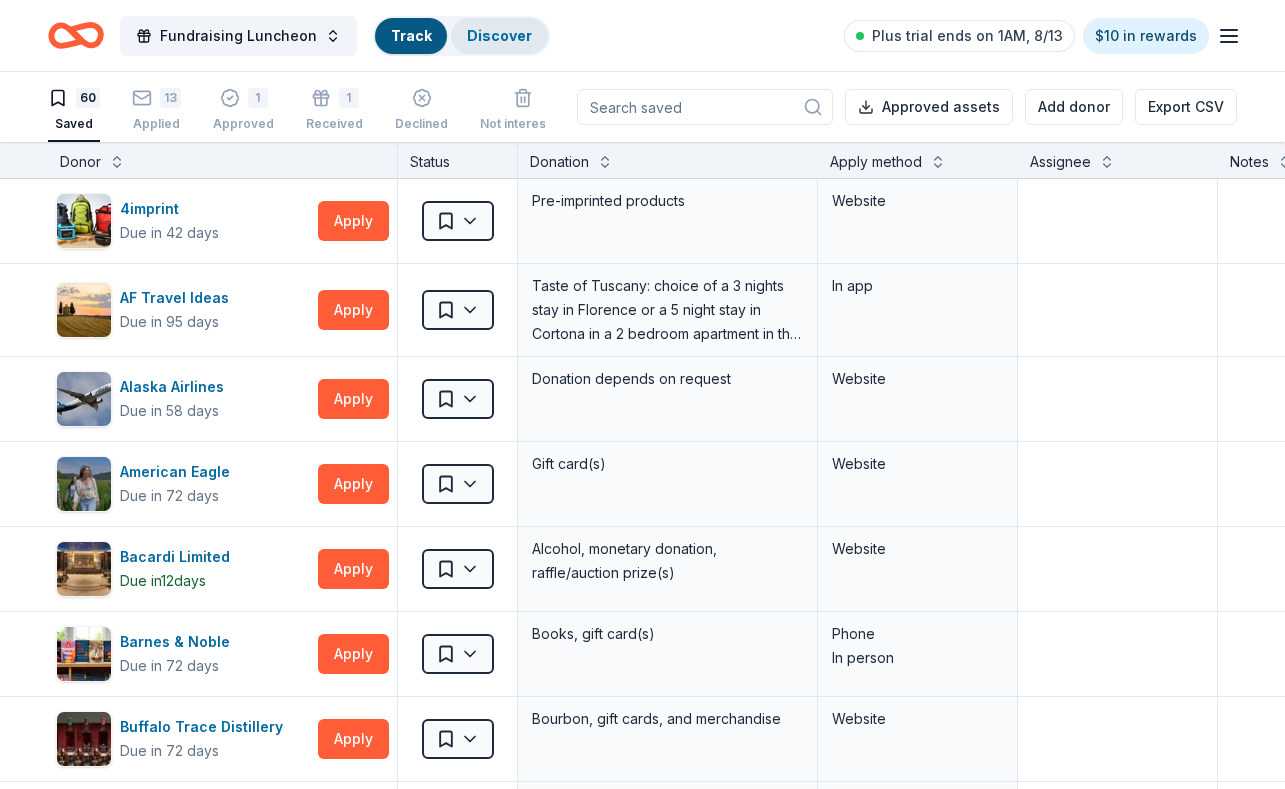 scroll, scrollTop: 1, scrollLeft: 0, axis: vertical 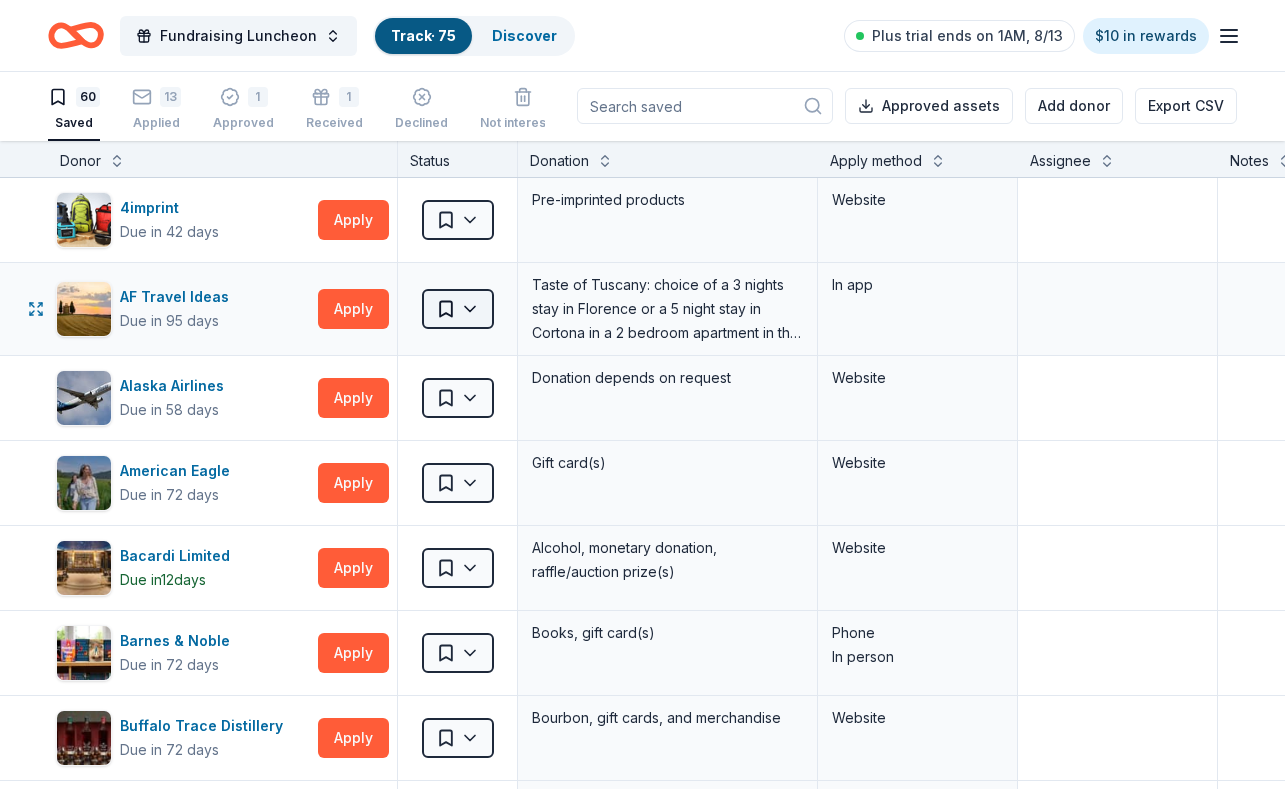 click on "Fundraising Luncheon Track  · 75 Discover Plus trial ends on 1AM, 8/13 $10 in rewards 60 Saved 13 Applied 1 Approved 1 Received Declined Not interested  Approved assets Add donor Export CSV Donor Status Donation Apply method Assignee Notes 4imprint Due in 42 days Apply Saved Pre-imprinted products Website AF Travel Ideas Due in 95 days Apply Saved Taste of Tuscany: choice of a 3 nights stay in Florence or a 5 night stay in Cortona in a 2 bedroom apartment in the city center (Retail value is €2.500 Euro; you keep any proceeds above our charity rate of €1.800 Euro). The package includes a private walking tour of the town with a professional guide, a visit to an artisanal jewelry boutique with a glass of Italian Prosecco, wine tasting in a traditional Enoteca with local wines, pre-arrival and in-house local English speaking concierge and booking services, and all consumption fees (A/C, heating, etc). Upgrade and a la carte extras available on request. In app Alaska Airlines Due in 58 days Apply Saved Apply" at bounding box center (642, 393) 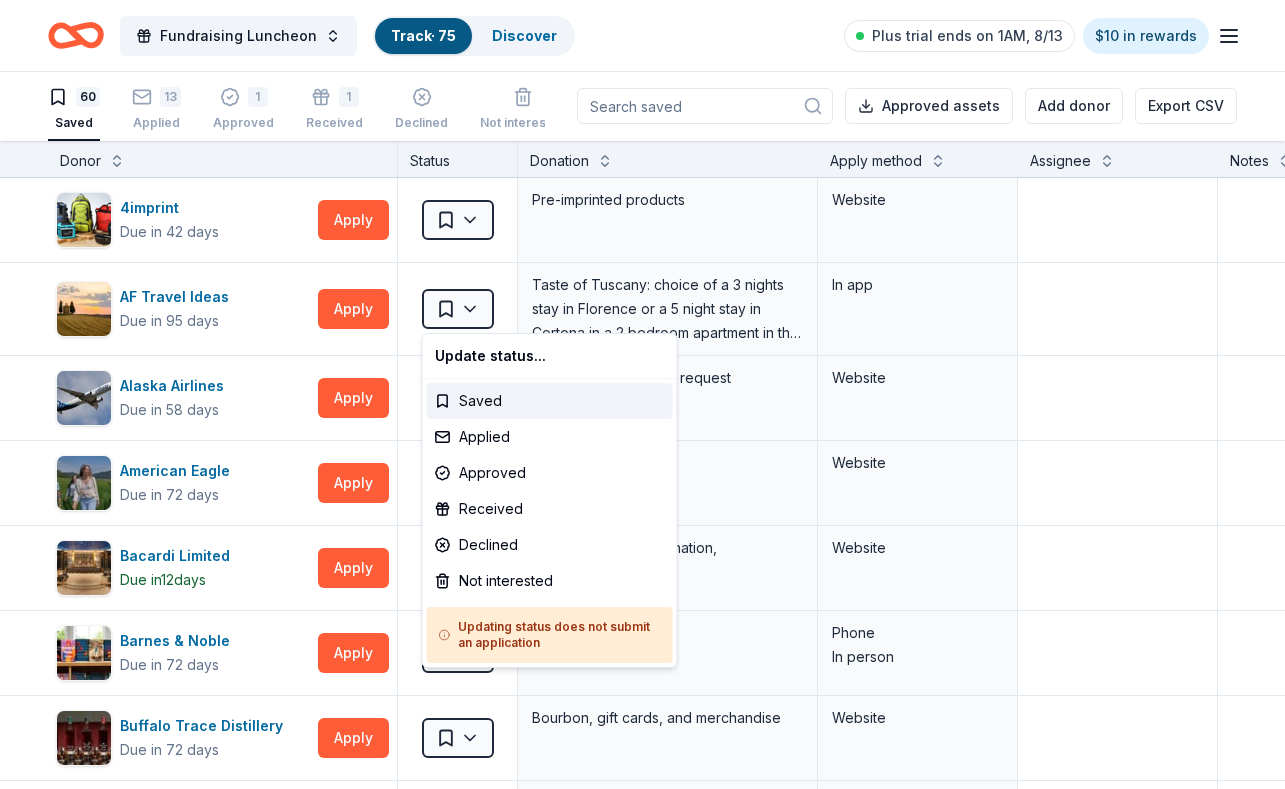 click on "Fundraising Luncheon Track  · 75 Discover Plus trial ends on 1AM, 8/13 $10 in rewards 60 Saved 13 Applied 1 Approved 1 Received Declined Not interested  Approved assets Add donor Export CSV Donor Status Donation Apply method Assignee Notes 4imprint Due in 42 days Apply Saved Pre-imprinted products Website AF Travel Ideas Due in 95 days Apply Saved Taste of Tuscany: choice of a 3 nights stay in Florence or a 5 night stay in Cortona in a 2 bedroom apartment in the city center (Retail value is €2.500 Euro; you keep any proceeds above our charity rate of €1.800 Euro). The package includes a private walking tour of the town with a professional guide, a visit to an artisanal jewelry boutique with a glass of Italian Prosecco, wine tasting in a traditional Enoteca with local wines, pre-arrival and in-house local English speaking concierge and booking services, and all consumption fees (A/C, heating, etc). Upgrade and a la carte extras available on request. In app Alaska Airlines Due in 58 days Apply Saved Apply" at bounding box center [642, 393] 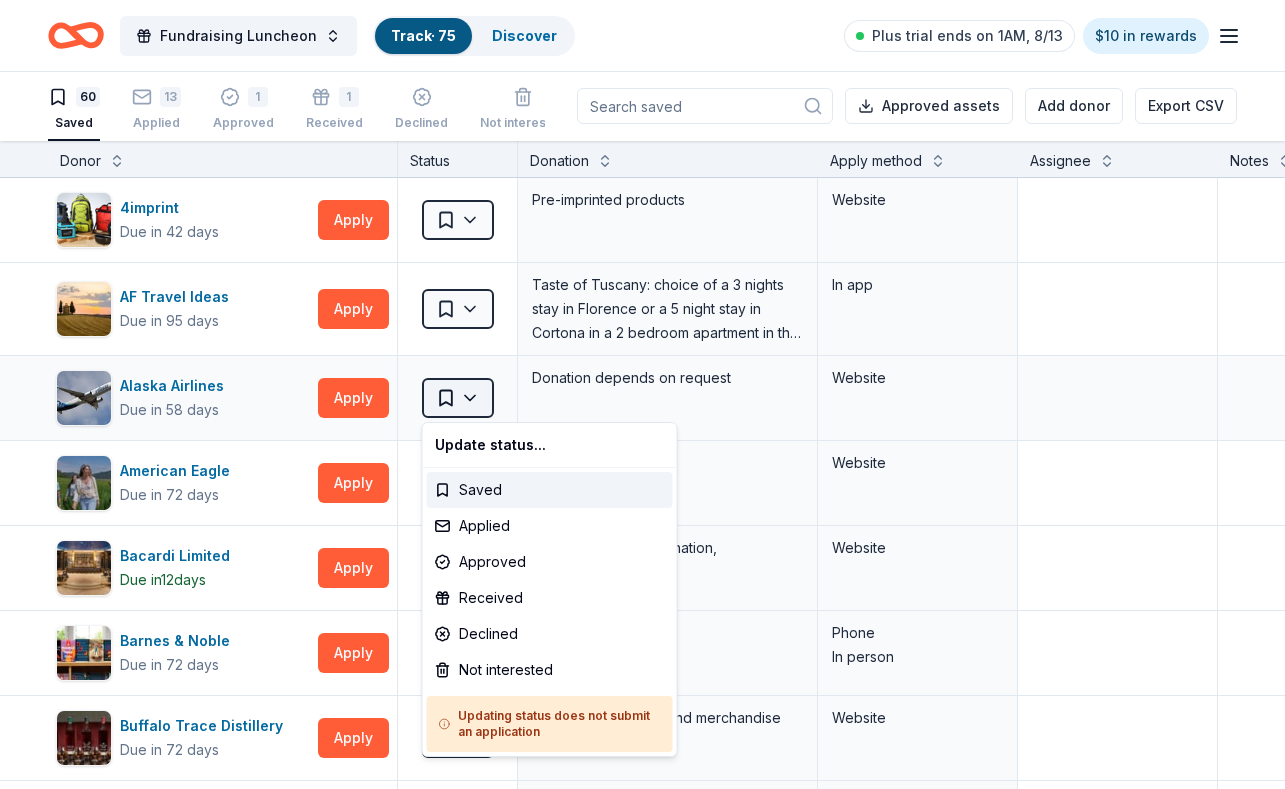 click on "Fundraising Luncheon Track  · 75 Discover Plus trial ends on 1AM, 8/13 $10 in rewards 60 Saved 13 Applied 1 Approved 1 Received Declined Not interested  Approved assets Add donor Export CSV Donor Status Donation Apply method Assignee Notes 4imprint Due in 42 days Apply Saved Pre-imprinted products Website AF Travel Ideas Due in 95 days Apply Saved Taste of Tuscany: choice of a 3 nights stay in Florence or a 5 night stay in Cortona in a 2 bedroom apartment in the city center (Retail value is €2.500 Euro; you keep any proceeds above our charity rate of €1.800 Euro). The package includes a private walking tour of the town with a professional guide, a visit to an artisanal jewelry boutique with a glass of Italian Prosecco, wine tasting in a traditional Enoteca with local wines, pre-arrival and in-house local English speaking concierge and booking services, and all consumption fees (A/C, heating, etc). Upgrade and a la carte extras available on request. In app Alaska Airlines Due in 58 days Apply Saved Apply" at bounding box center (642, 393) 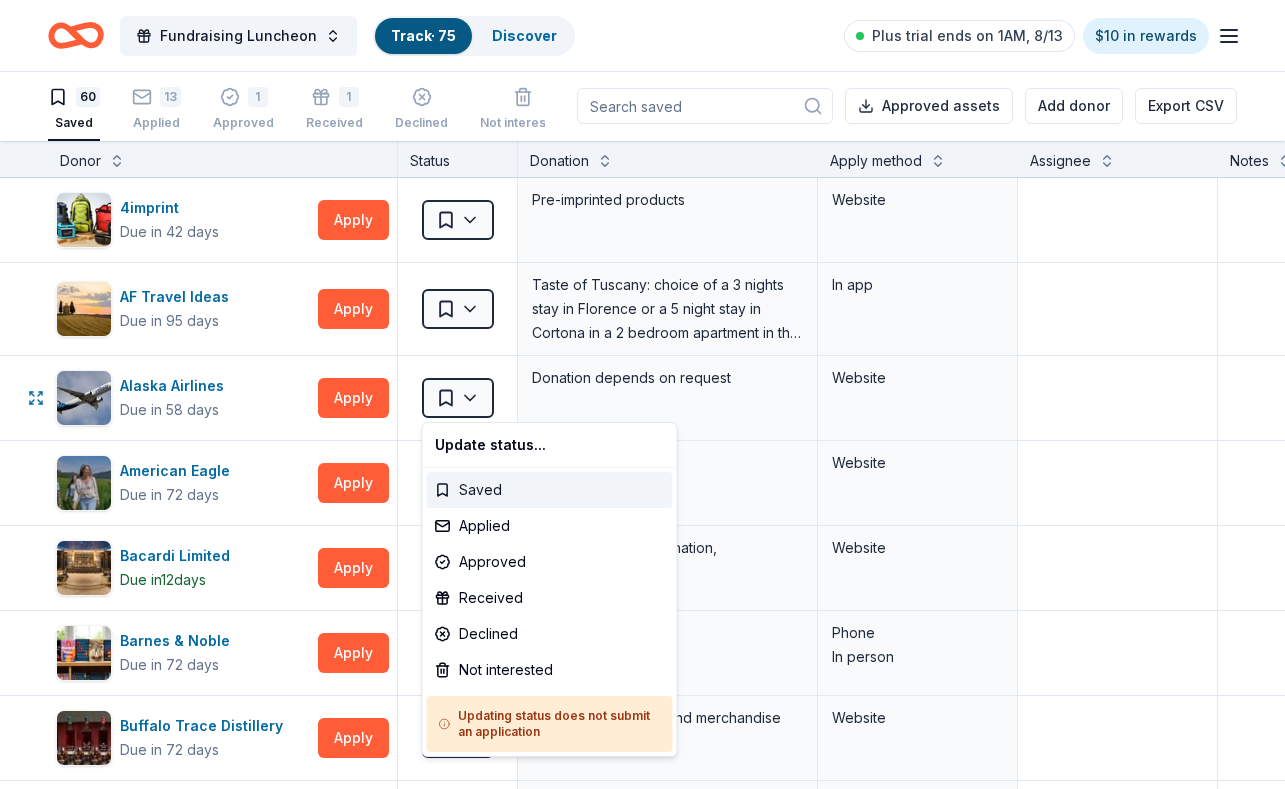 click on "Saved" at bounding box center (550, 490) 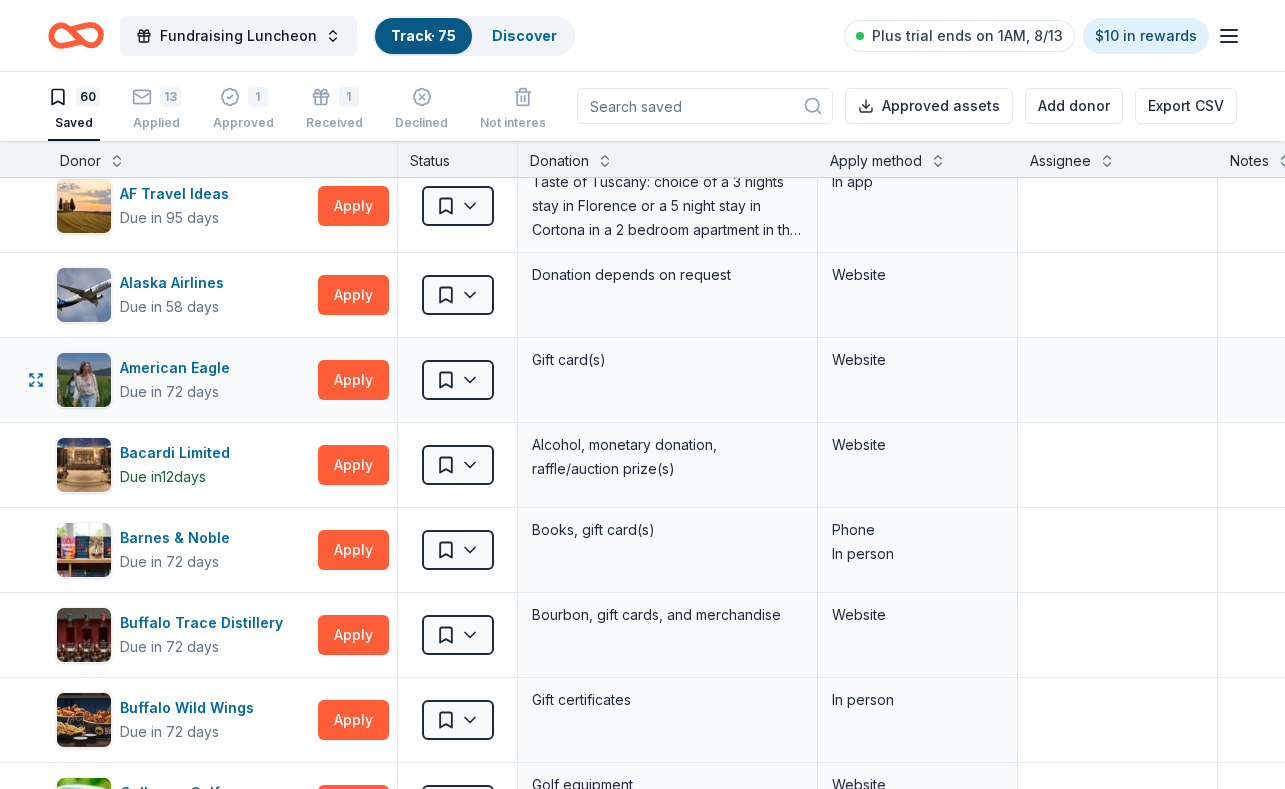 scroll, scrollTop: 110, scrollLeft: 0, axis: vertical 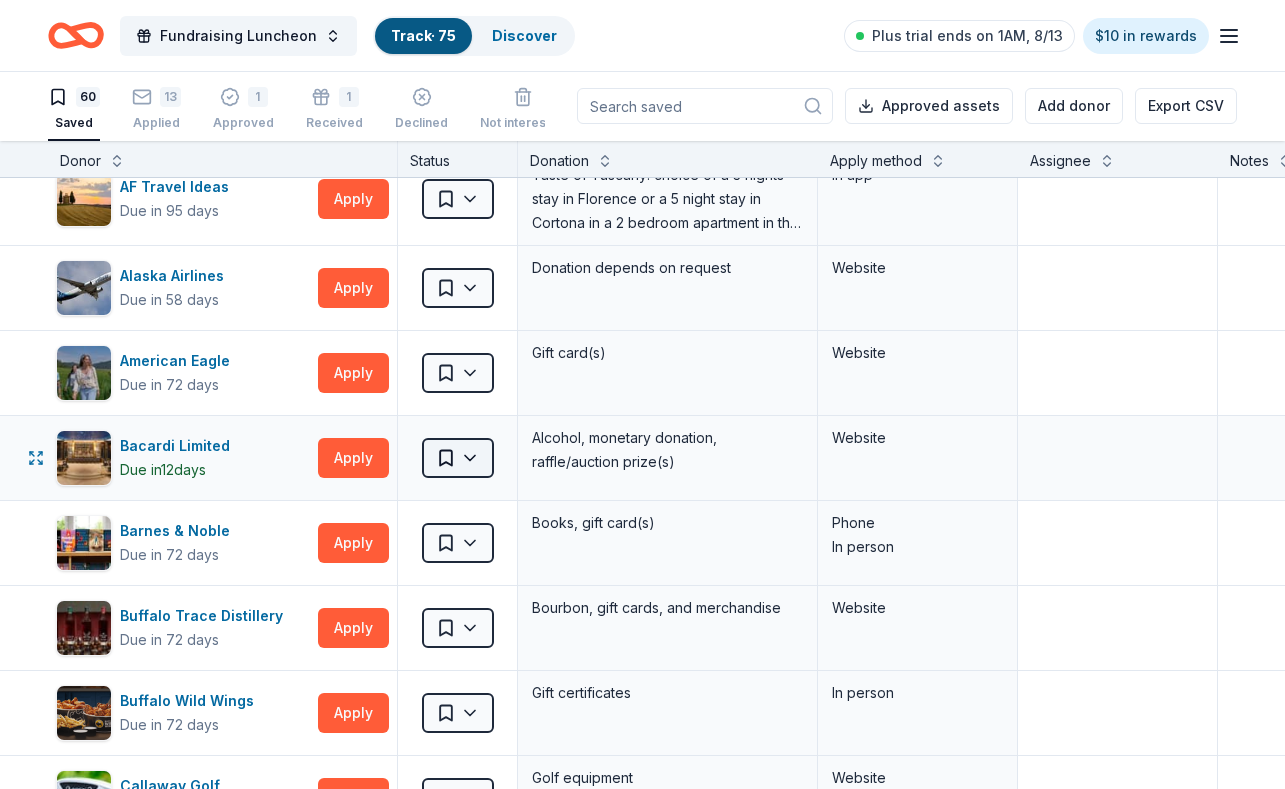 click on "Fundraising Luncheon Track  · 75 Discover Plus trial ends on 1AM, 8/13 $10 in rewards 60 Saved 13 Applied 1 Approved 1 Received Declined Not interested  Approved assets Add donor Export CSV Donor Status Donation Apply method Assignee Notes 4imprint Due in 42 days Apply Saved Pre-imprinted products Website AF Travel Ideas Due in 95 days Apply Saved Taste of Tuscany: choice of a 3 nights stay in Florence or a 5 night stay in Cortona in a 2 bedroom apartment in the city center (Retail value is €2.500 Euro; you keep any proceeds above our charity rate of €1.800 Euro). The package includes a private walking tour of the town with a professional guide, a visit to an artisanal jewelry boutique with a glass of Italian Prosecco, wine tasting in a traditional Enoteca with local wines, pre-arrival and in-house local English speaking concierge and booking services, and all consumption fees (A/C, heating, etc). Upgrade and a la carte extras available on request. In app Alaska Airlines Due in 58 days Apply Saved Apply" at bounding box center (642, 393) 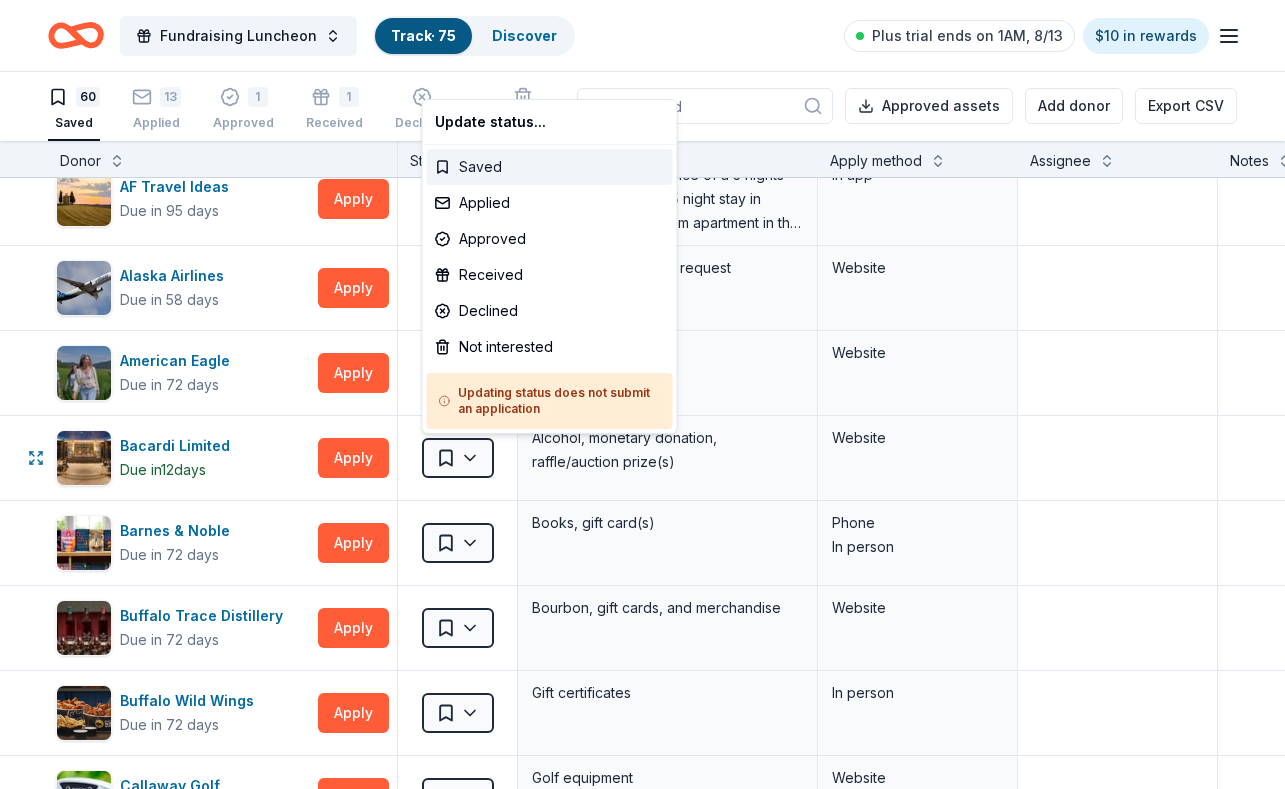 click on "Saved" at bounding box center (550, 167) 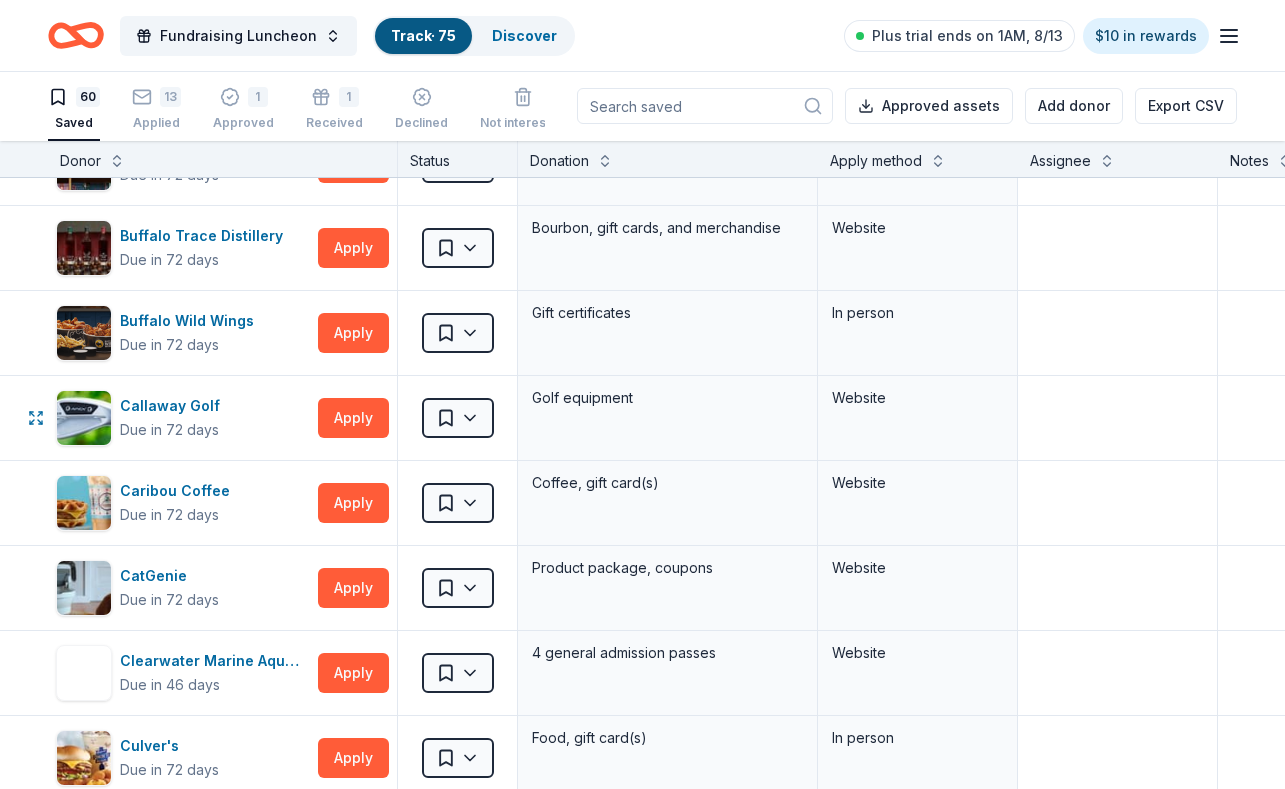 scroll, scrollTop: 492, scrollLeft: 0, axis: vertical 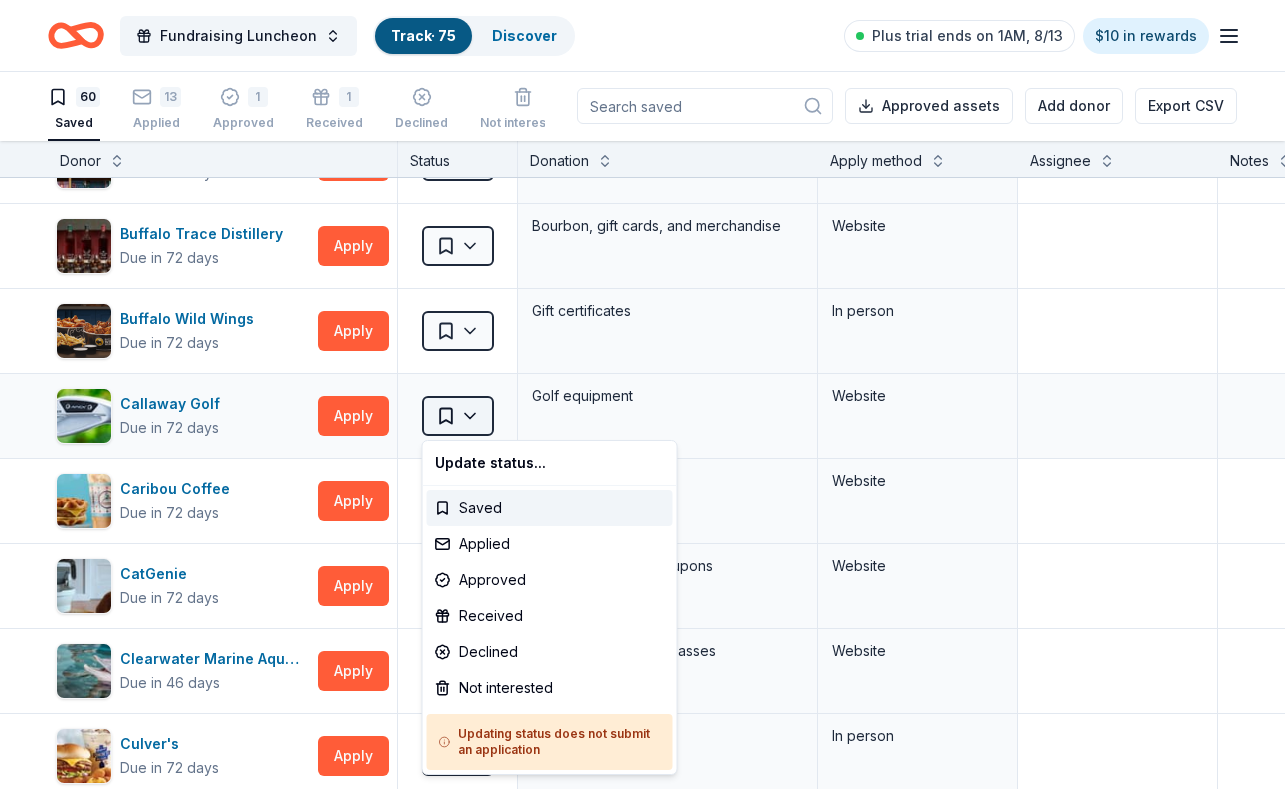 click on "Fundraising Luncheon Track  · 75 Discover Plus trial ends on 1AM, 8/13 $10 in rewards 60 Saved 13 Applied 1 Approved 1 Received Declined Not interested  Approved assets Add donor Export CSV Donor Status Donation Apply method Assignee Notes 4imprint Due in 42 days Apply Saved Pre-imprinted products Website AF Travel Ideas Due in 95 days Apply Saved Taste of Tuscany: choice of a 3 nights stay in Florence or a 5 night stay in Cortona in a 2 bedroom apartment in the city center (Retail value is €2.500 Euro; you keep any proceeds above our charity rate of €1.800 Euro). The package includes a private walking tour of the town with a professional guide, a visit to an artisanal jewelry boutique with a glass of Italian Prosecco, wine tasting in a traditional Enoteca with local wines, pre-arrival and in-house local English speaking concierge and booking services, and all consumption fees (A/C, heating, etc). Upgrade and a la carte extras available on request. In app Alaska Airlines Due in 58 days Apply Saved Apply" at bounding box center [642, 393] 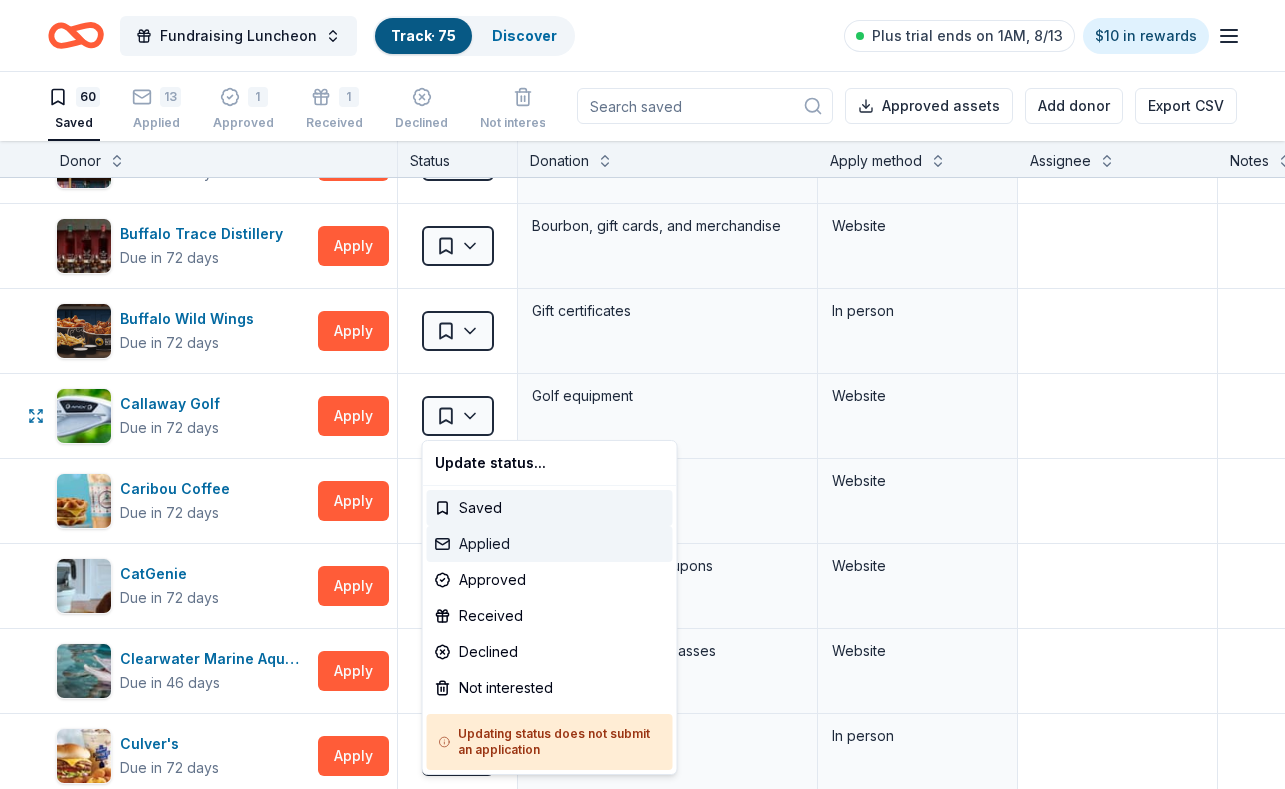 click on "Applied" at bounding box center (550, 544) 